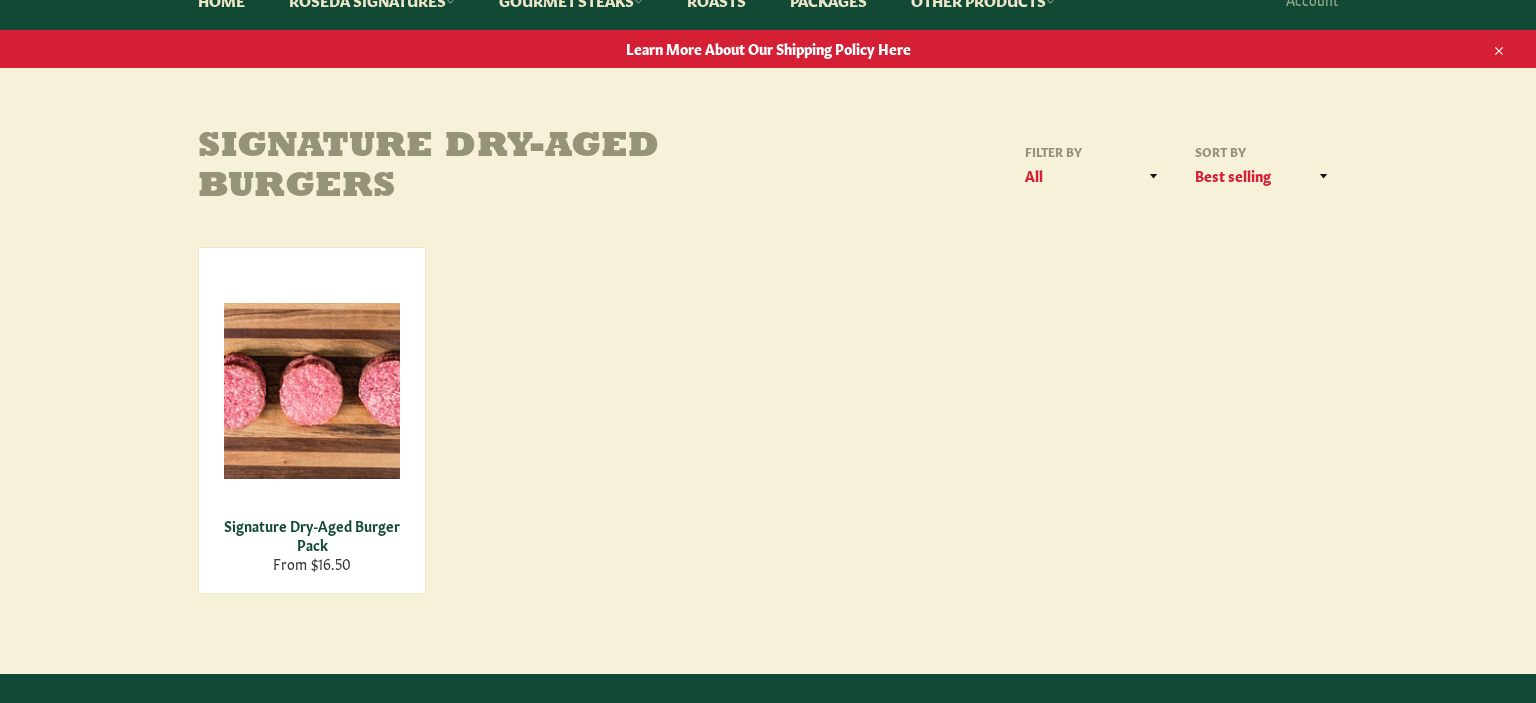 scroll, scrollTop: 316, scrollLeft: 0, axis: vertical 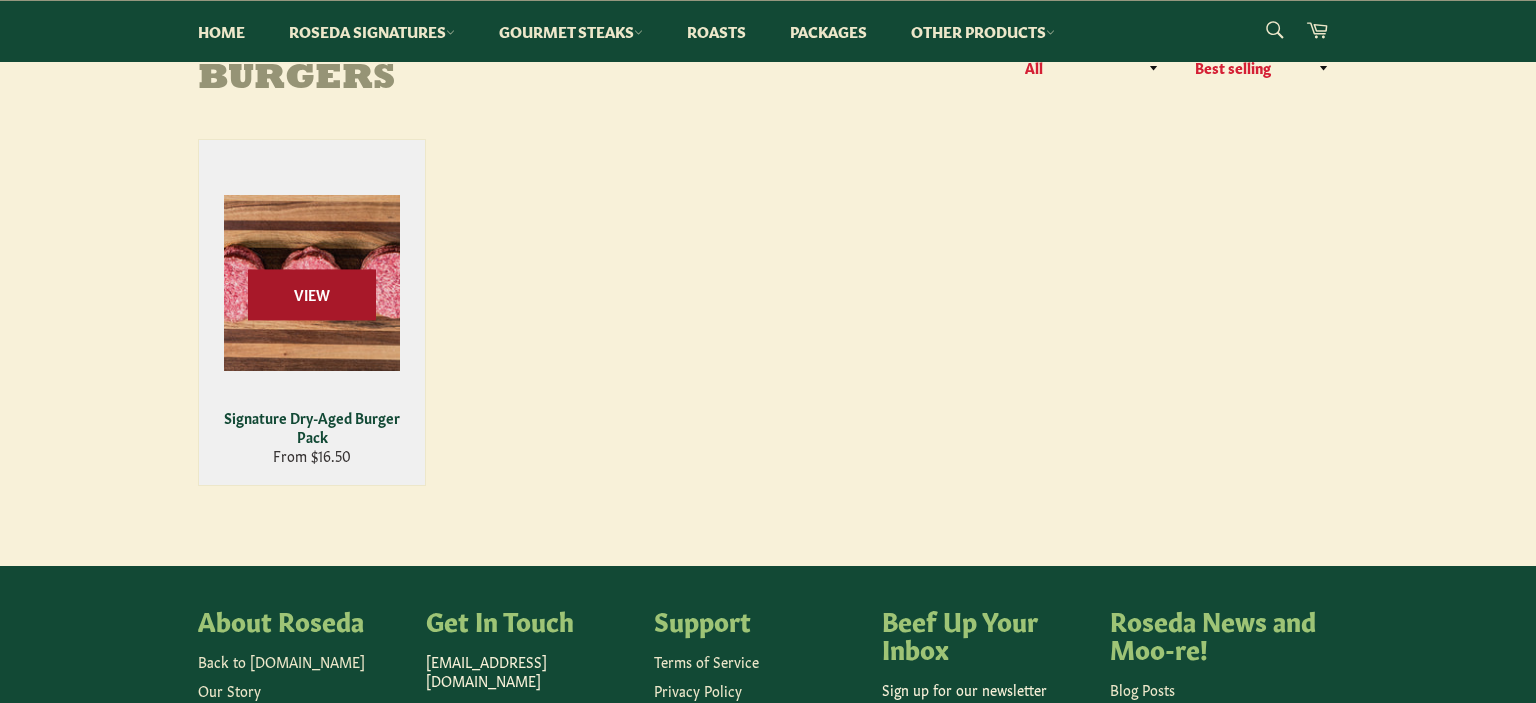 click on "View" at bounding box center (312, 294) 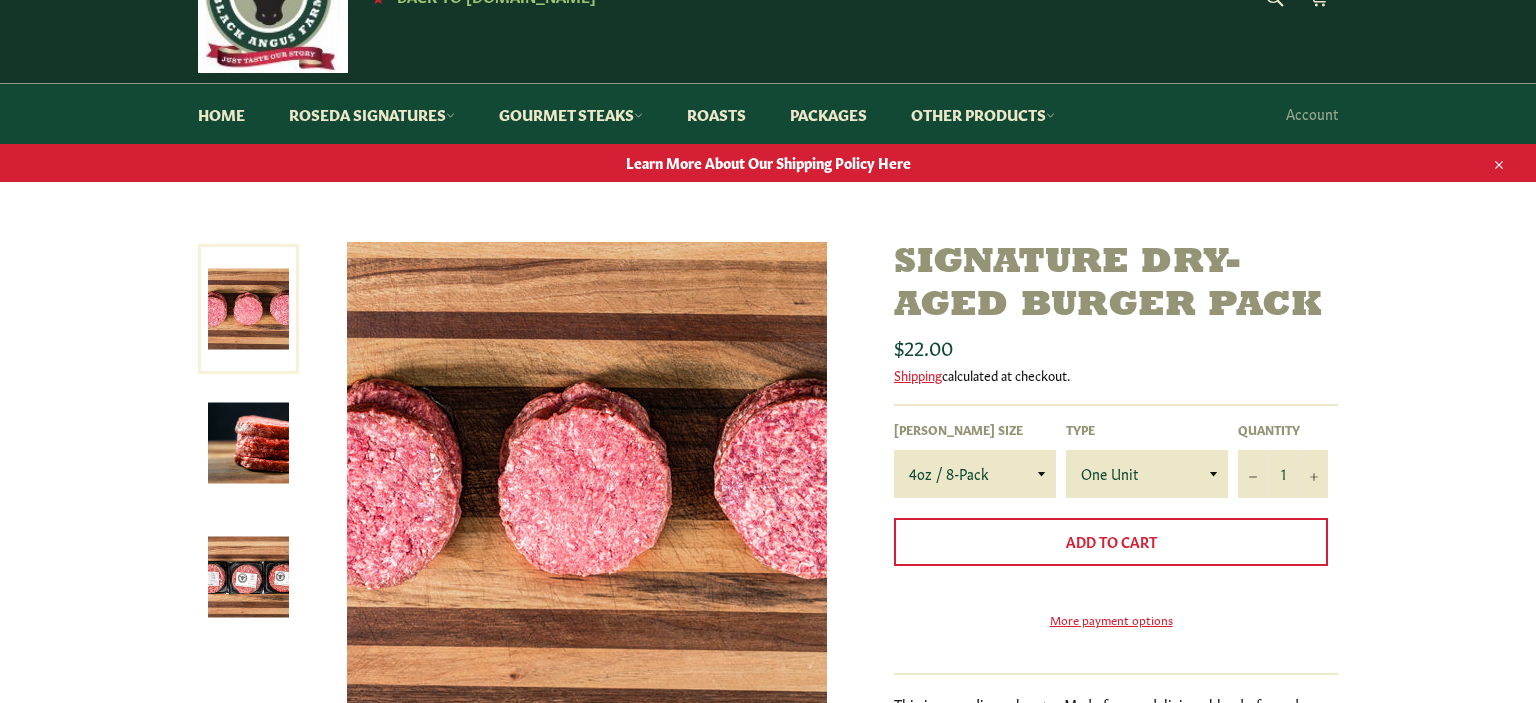 scroll, scrollTop: 105, scrollLeft: 0, axis: vertical 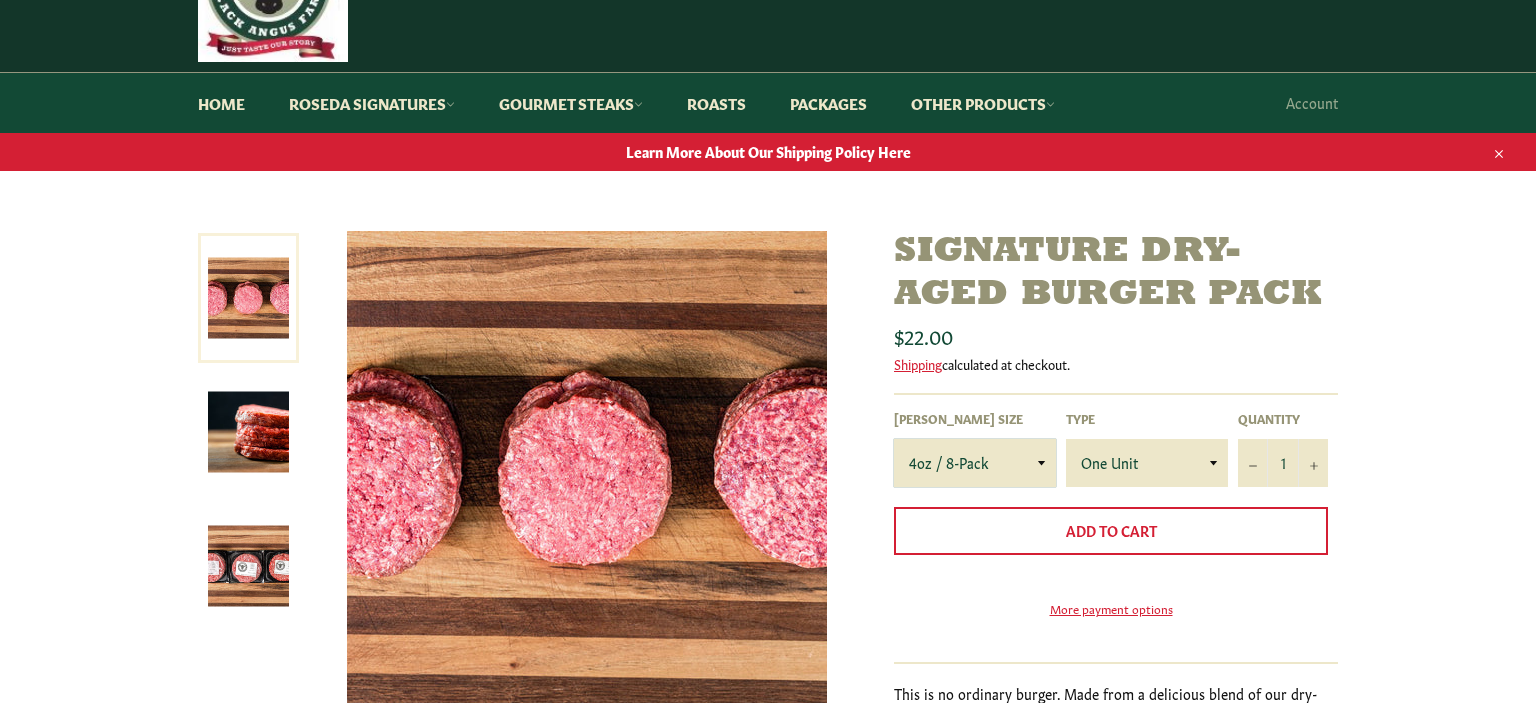 click on "4oz / 8-Pack
6oz / 4-Pack
8oz / 4-Pack" at bounding box center (975, 463) 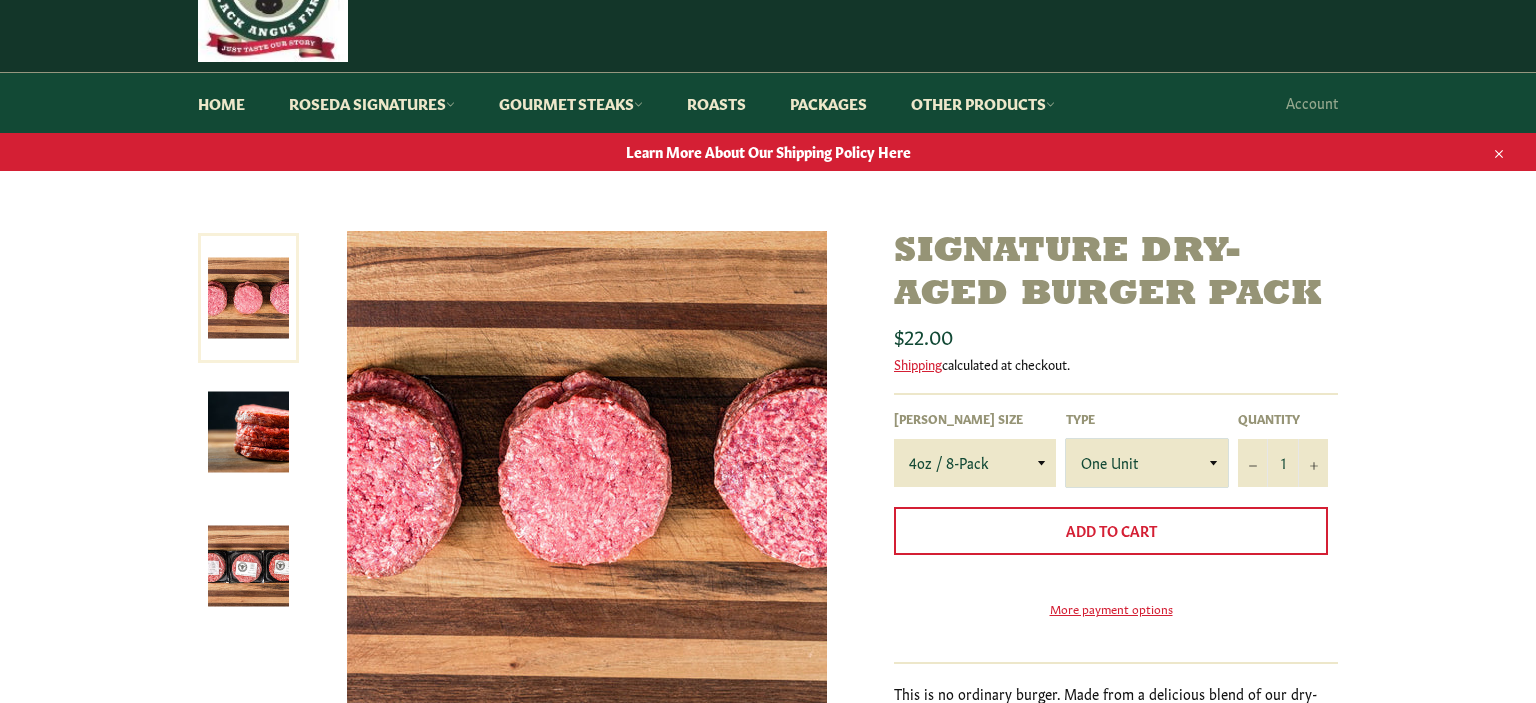 click on "One Unit" at bounding box center [1147, 463] 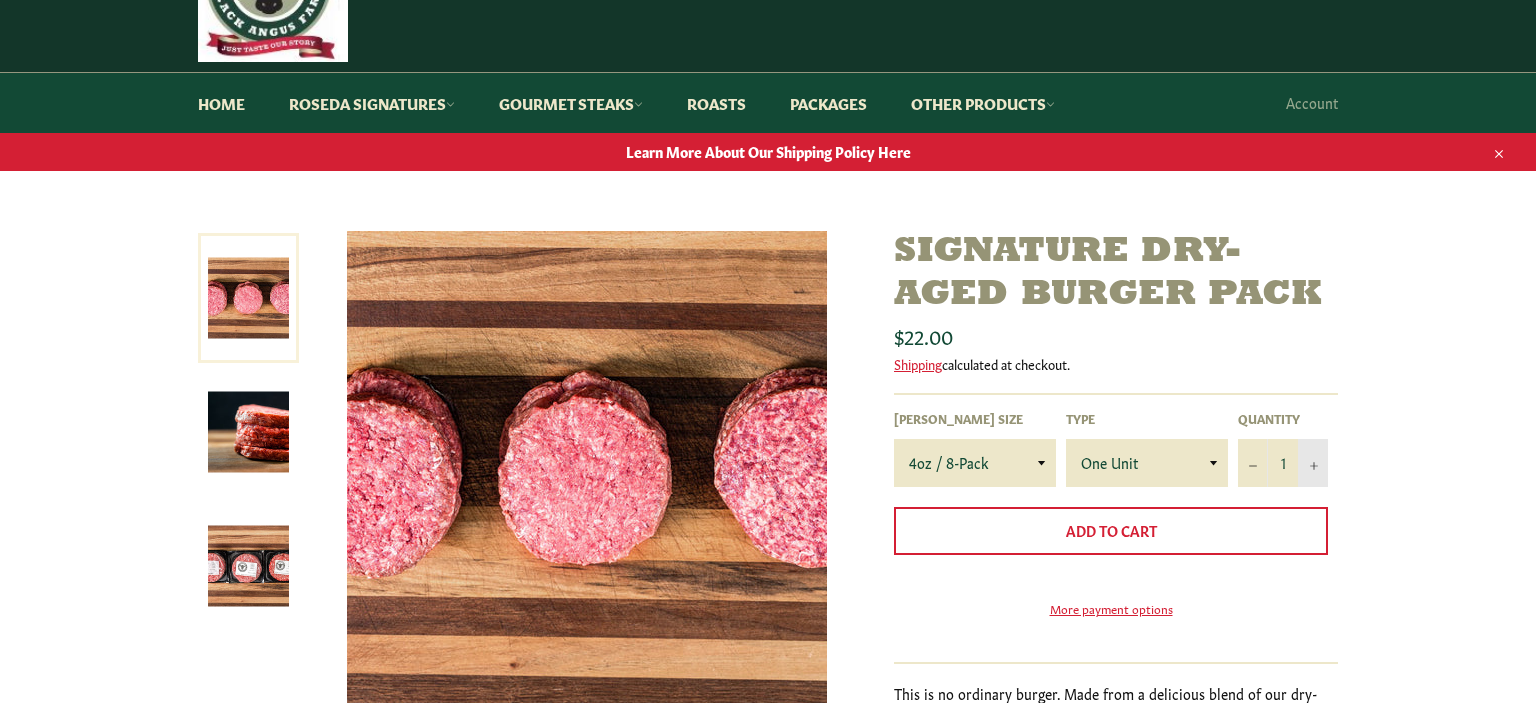 click 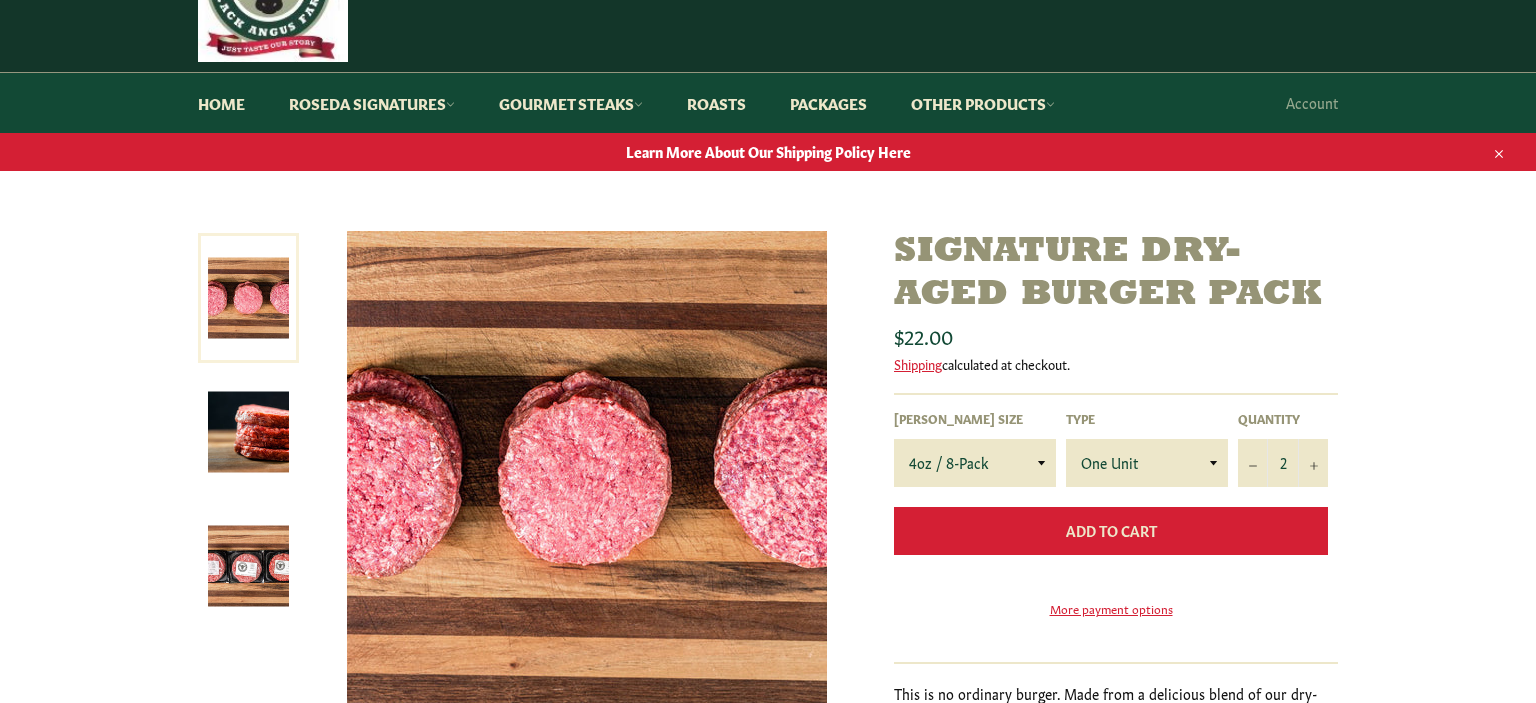 click on "Add to Cart" at bounding box center [1111, 530] 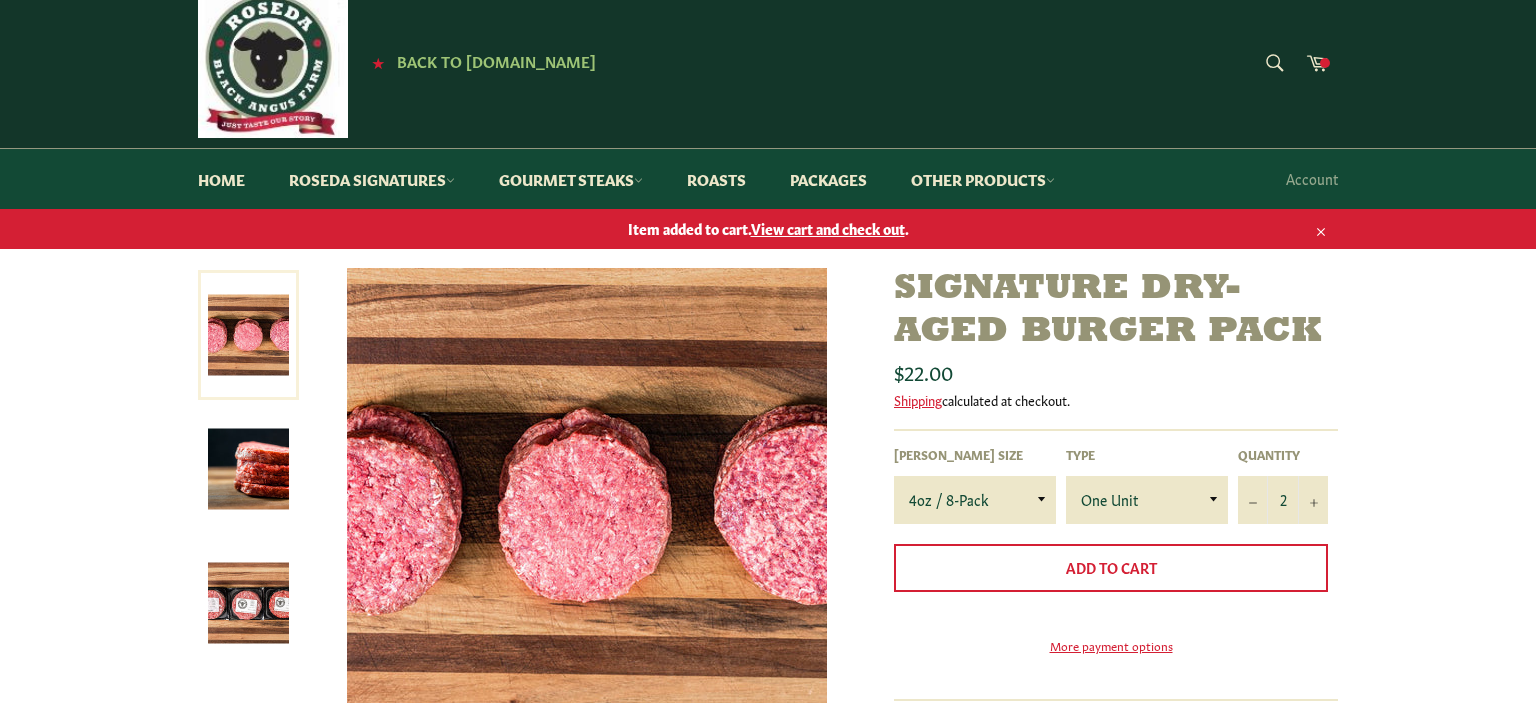 scroll, scrollTop: 0, scrollLeft: 0, axis: both 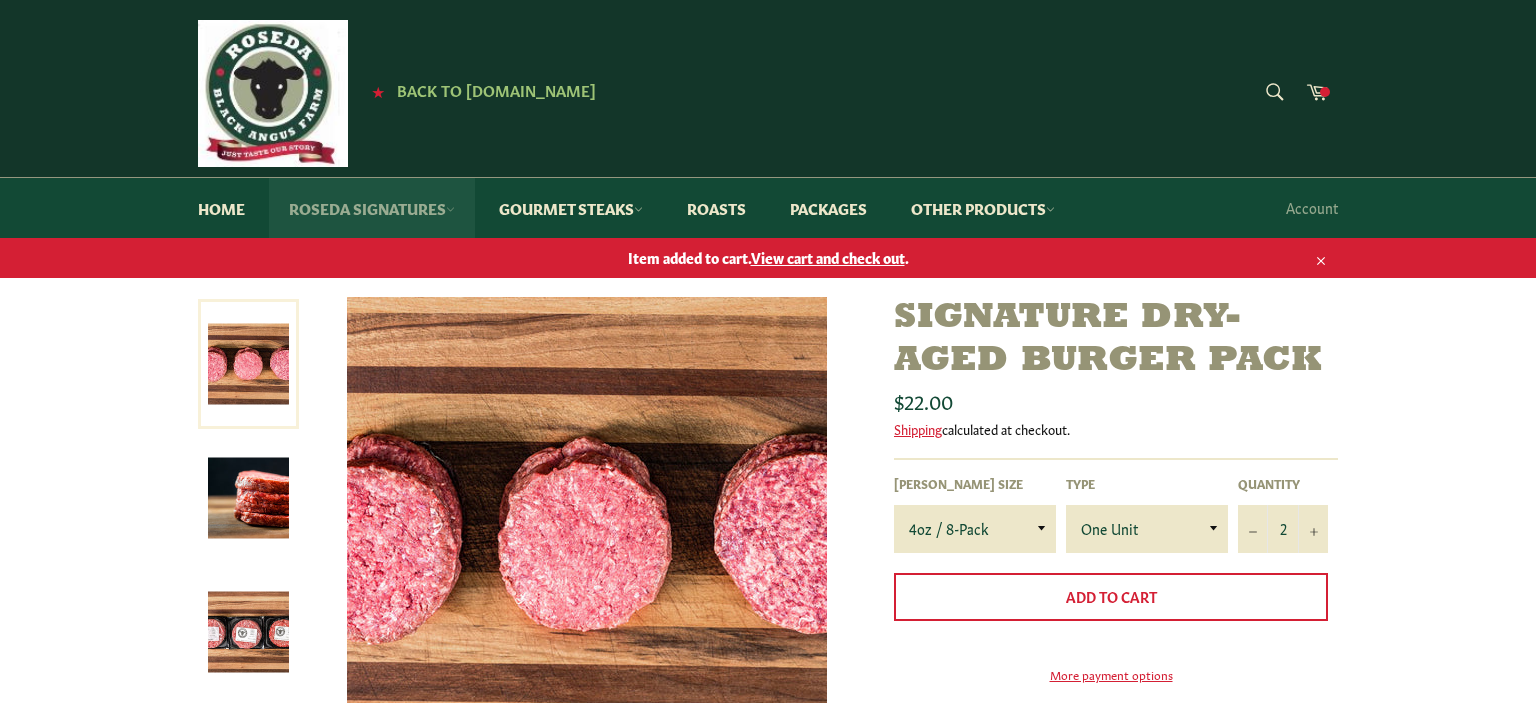click on "Roseda Signatures" at bounding box center [372, 208] 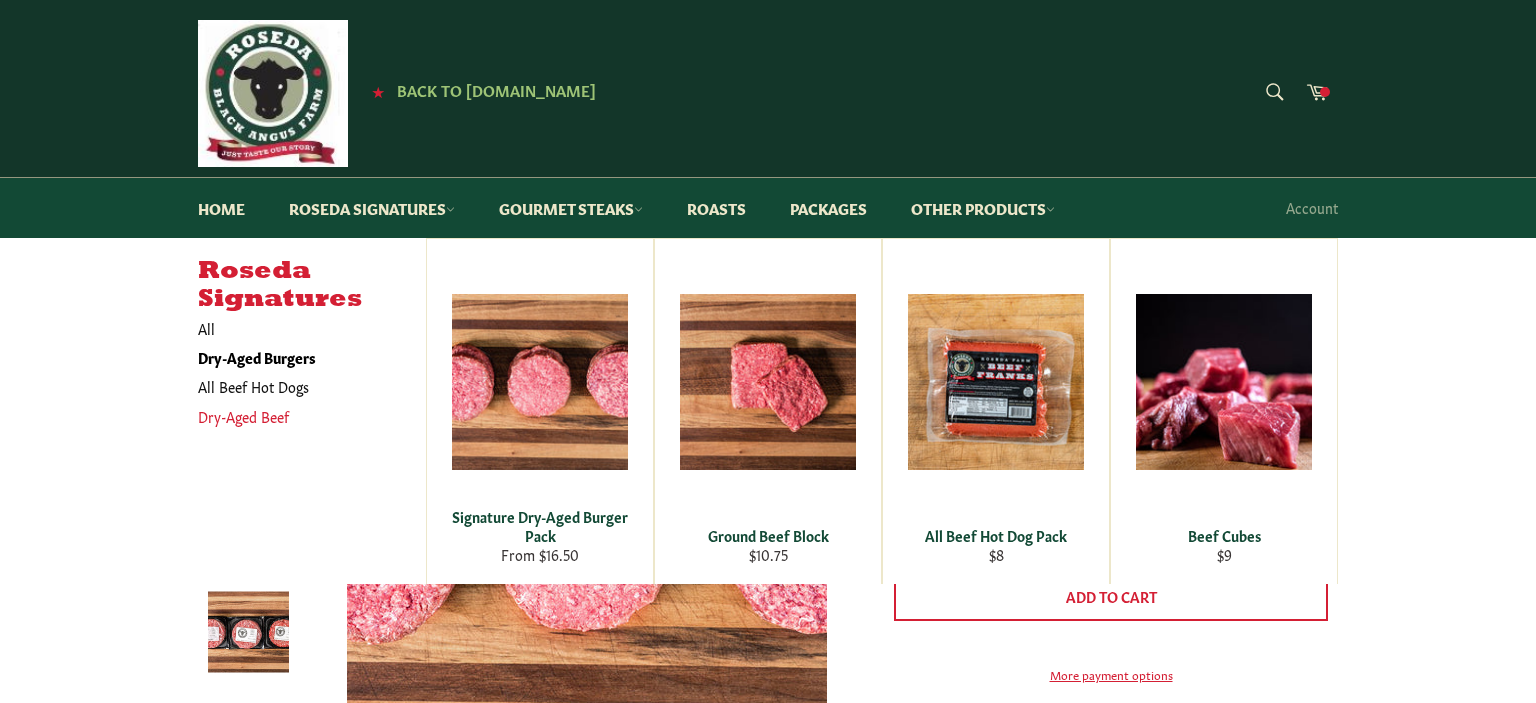click on "Dry-Aged Beef" at bounding box center (297, 416) 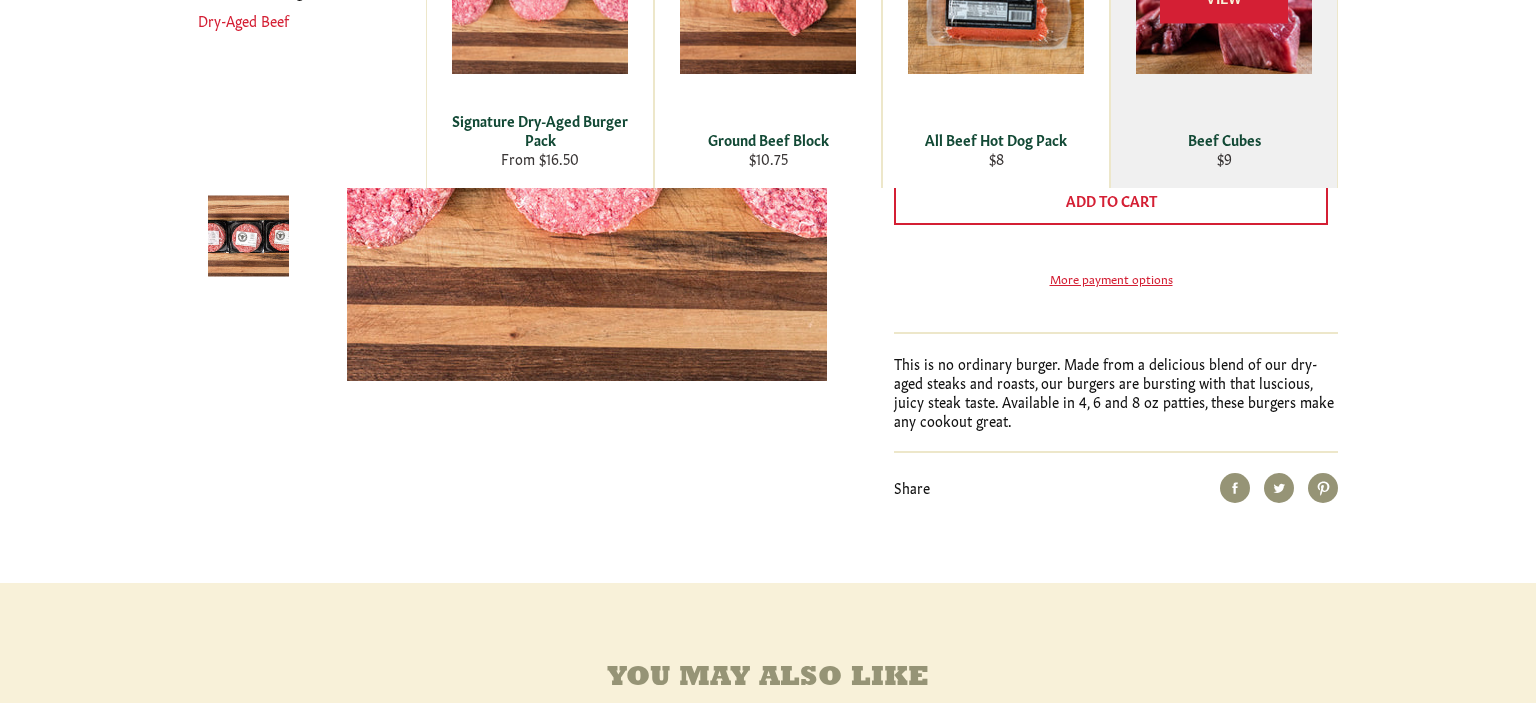 scroll, scrollTop: 422, scrollLeft: 0, axis: vertical 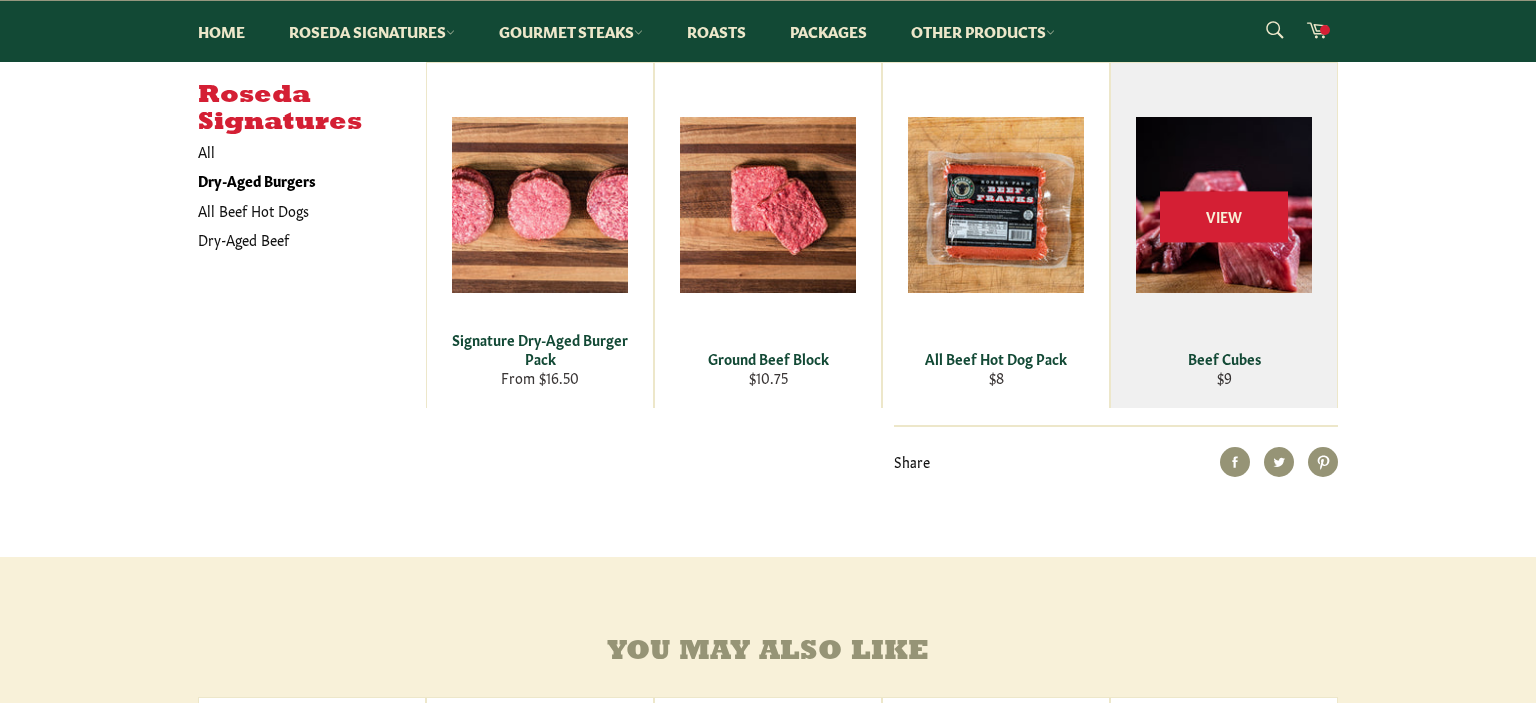 click on "View" at bounding box center (1224, 235) 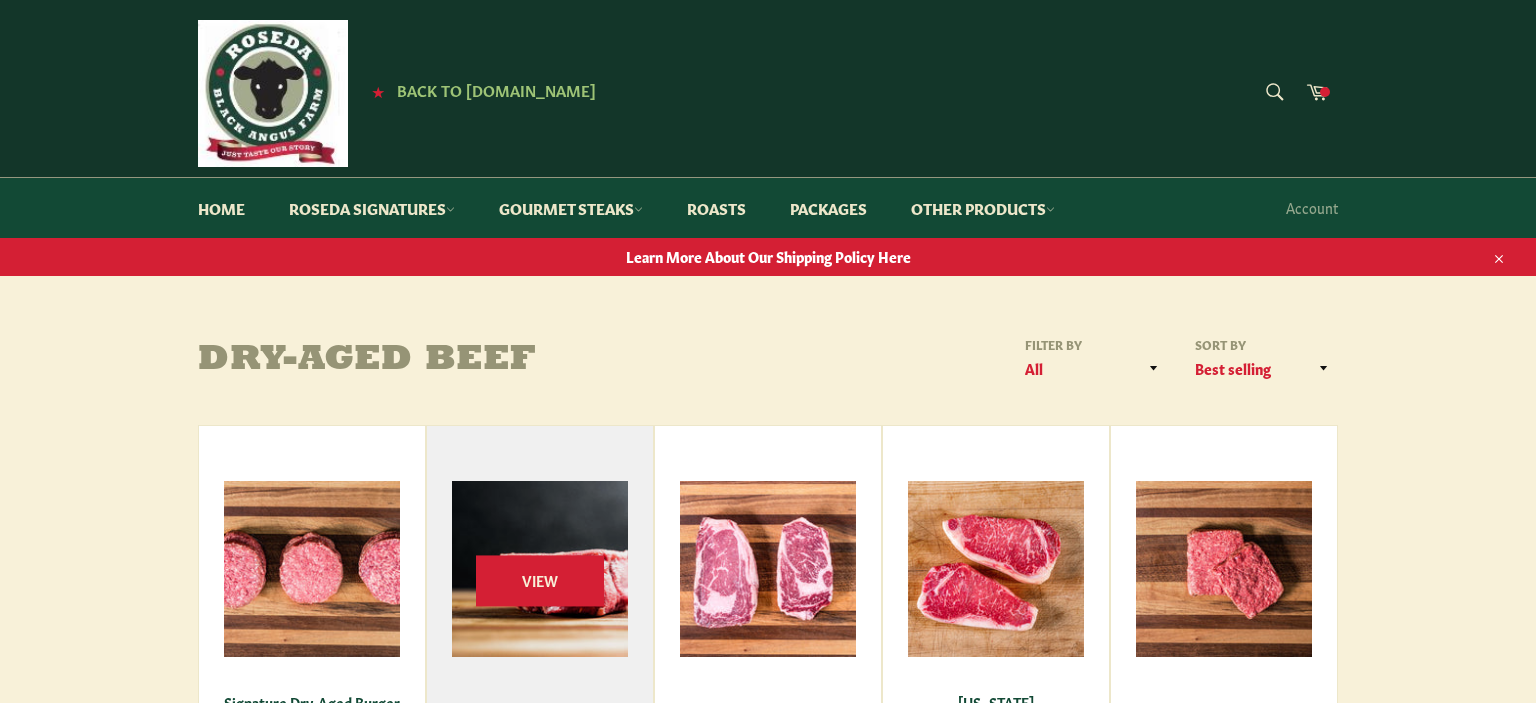 scroll, scrollTop: 105, scrollLeft: 0, axis: vertical 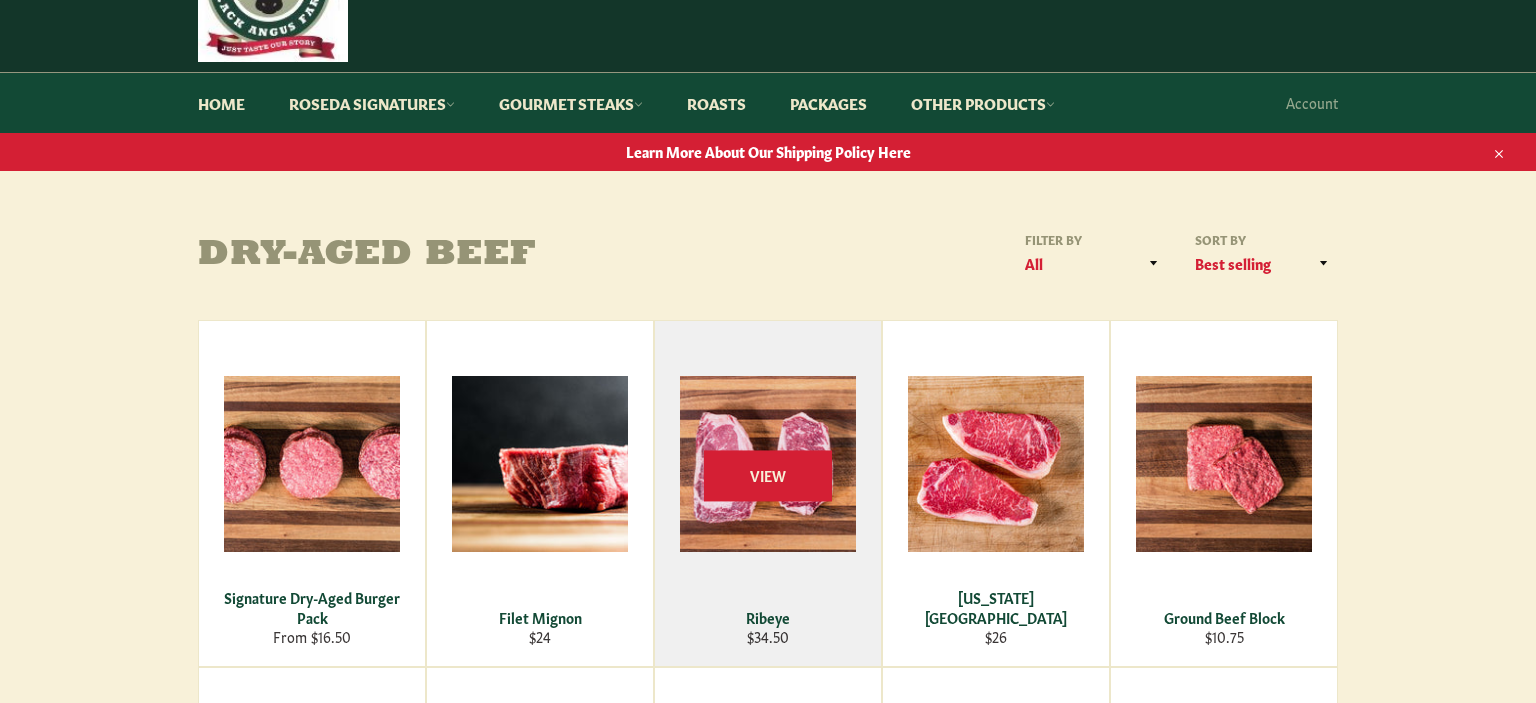 click on "View" at bounding box center [768, 493] 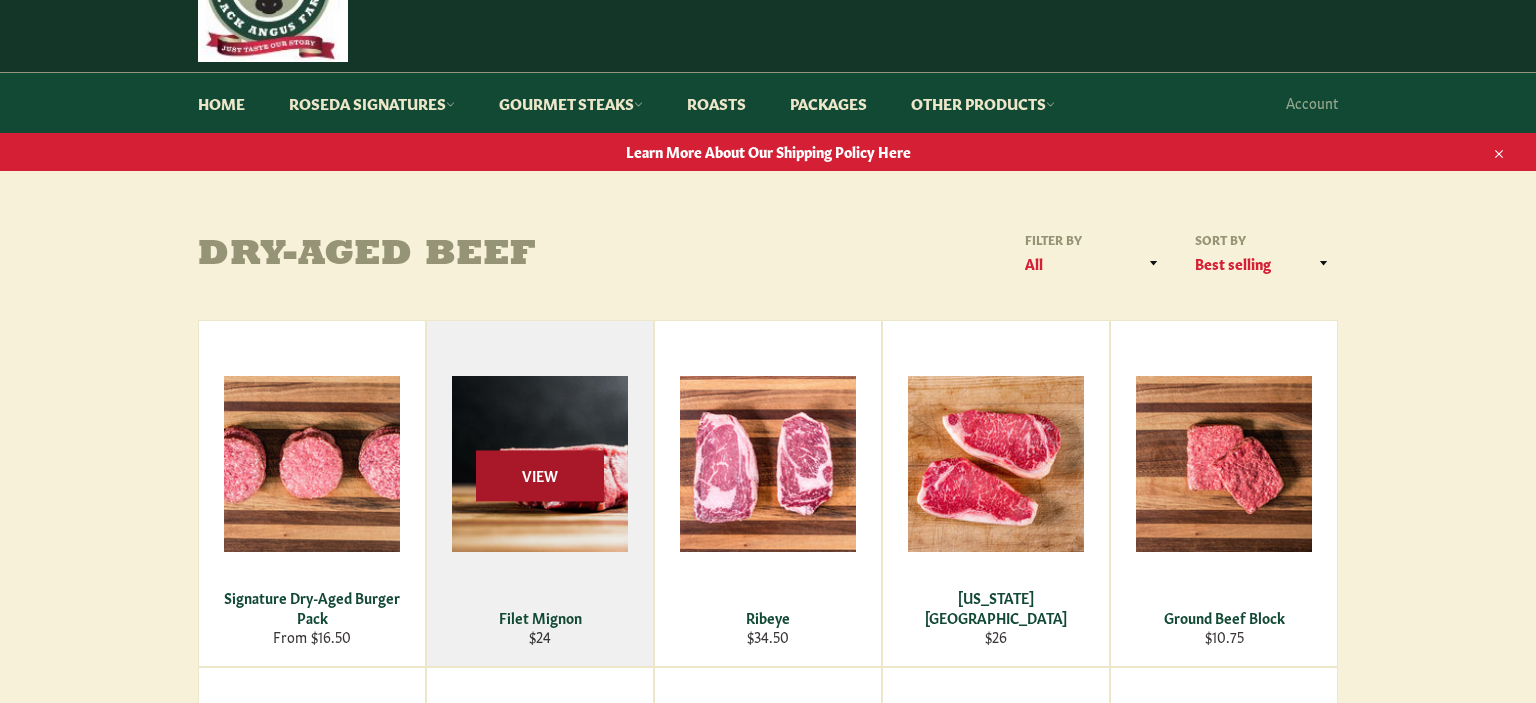 click on "View" at bounding box center (540, 475) 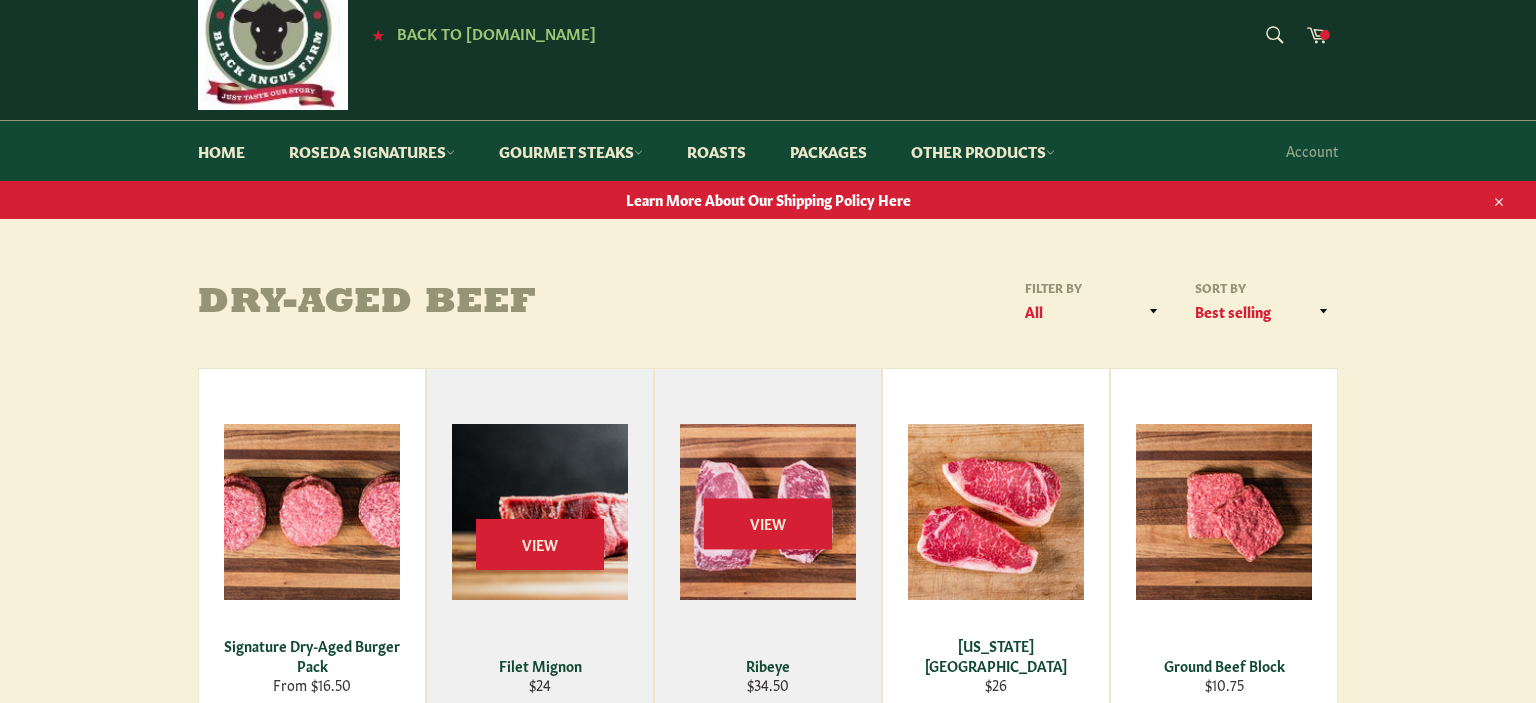 scroll, scrollTop: 0, scrollLeft: 0, axis: both 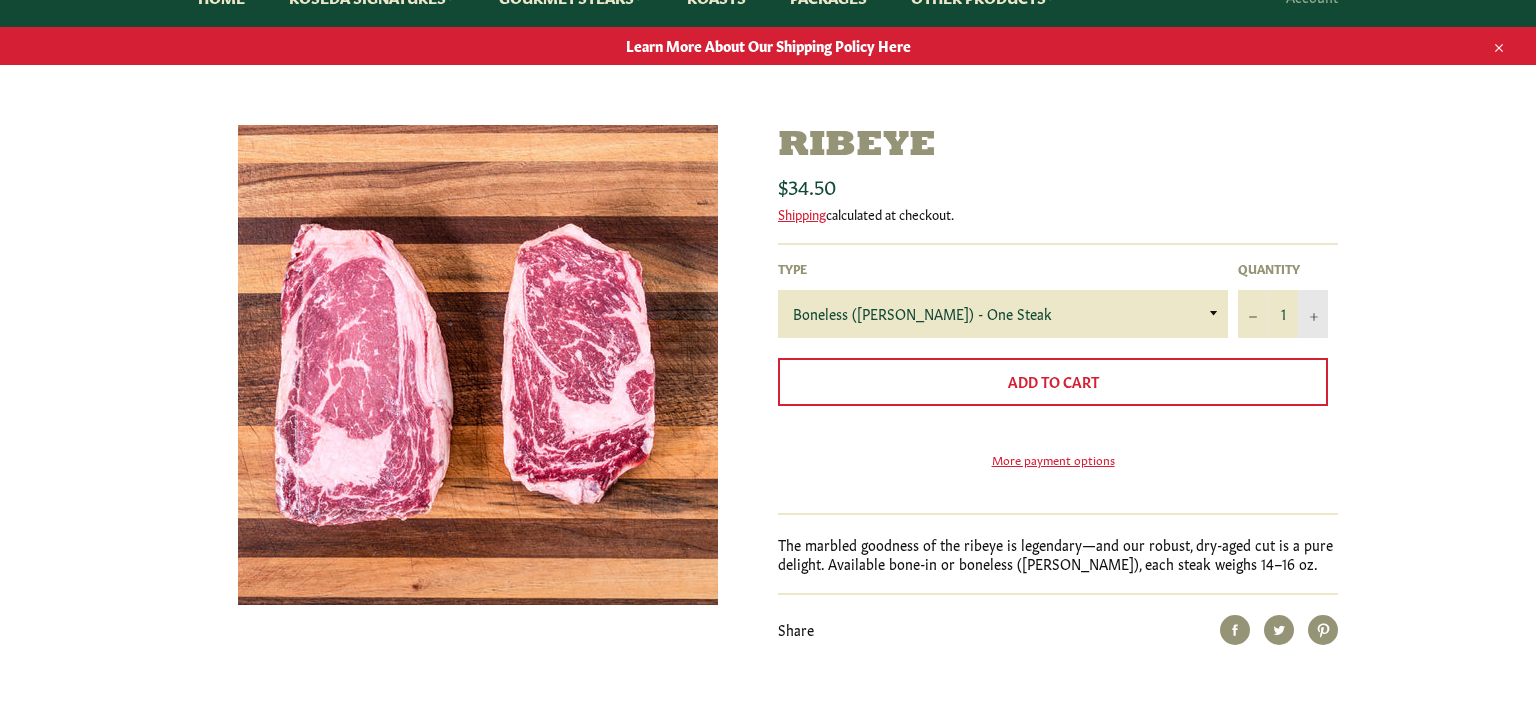 click on "+" at bounding box center [1313, 314] 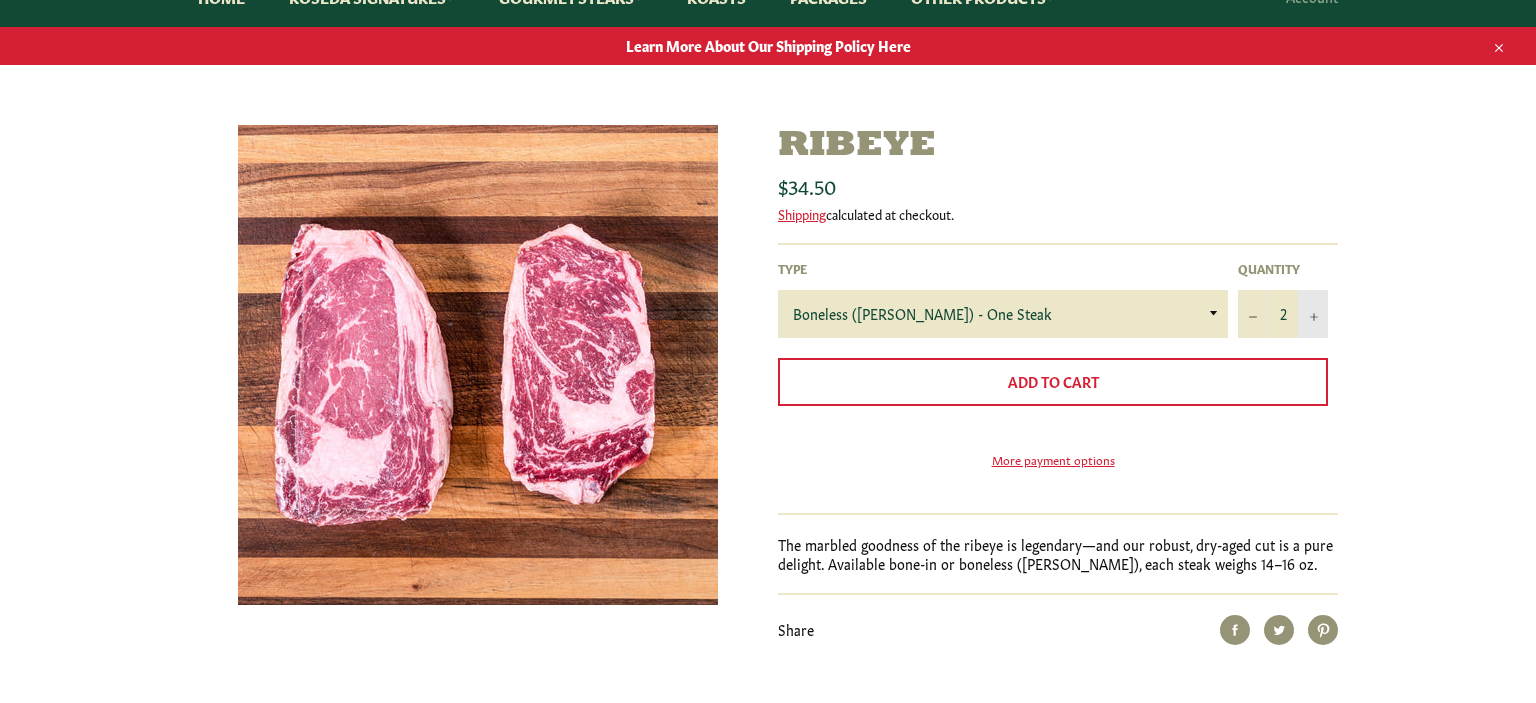 click on "+" at bounding box center [1313, 314] 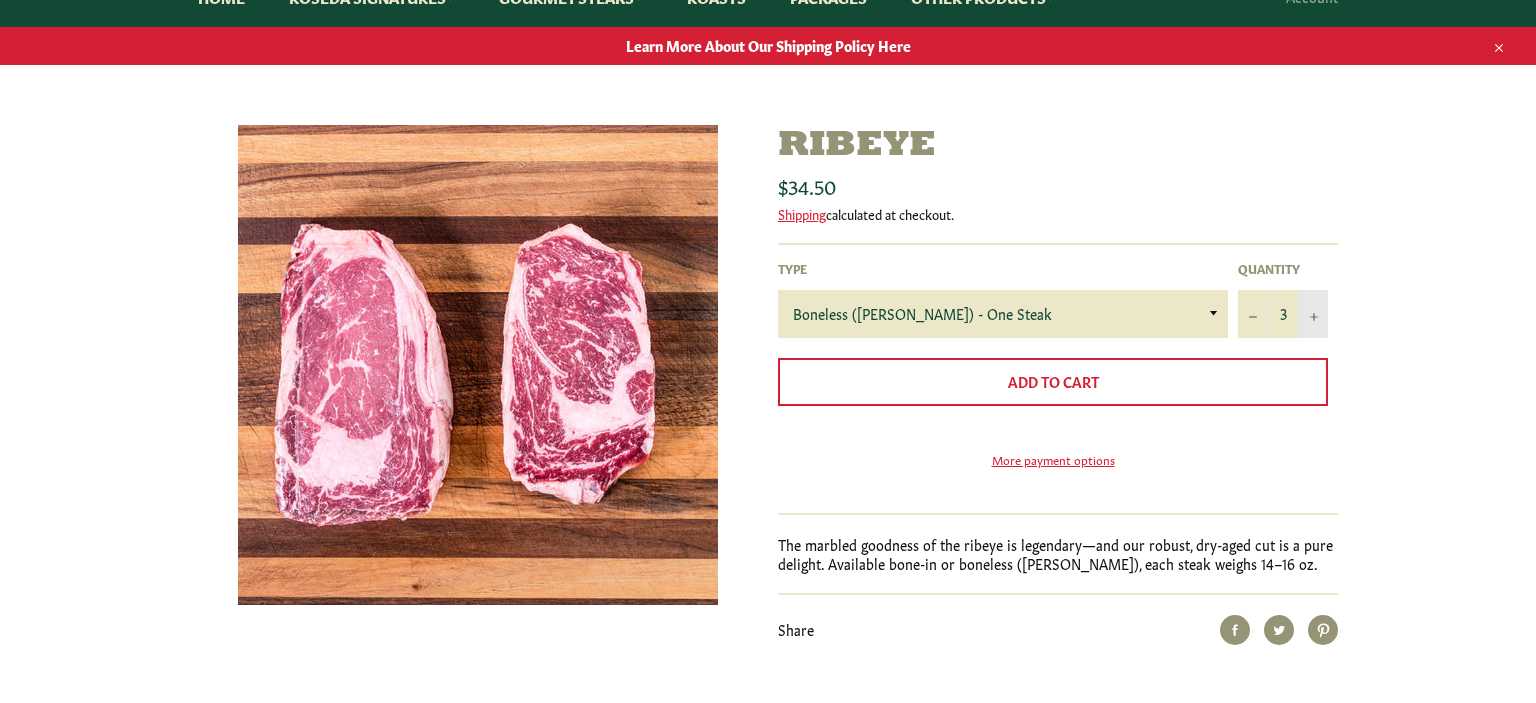 click on "+" at bounding box center [1313, 314] 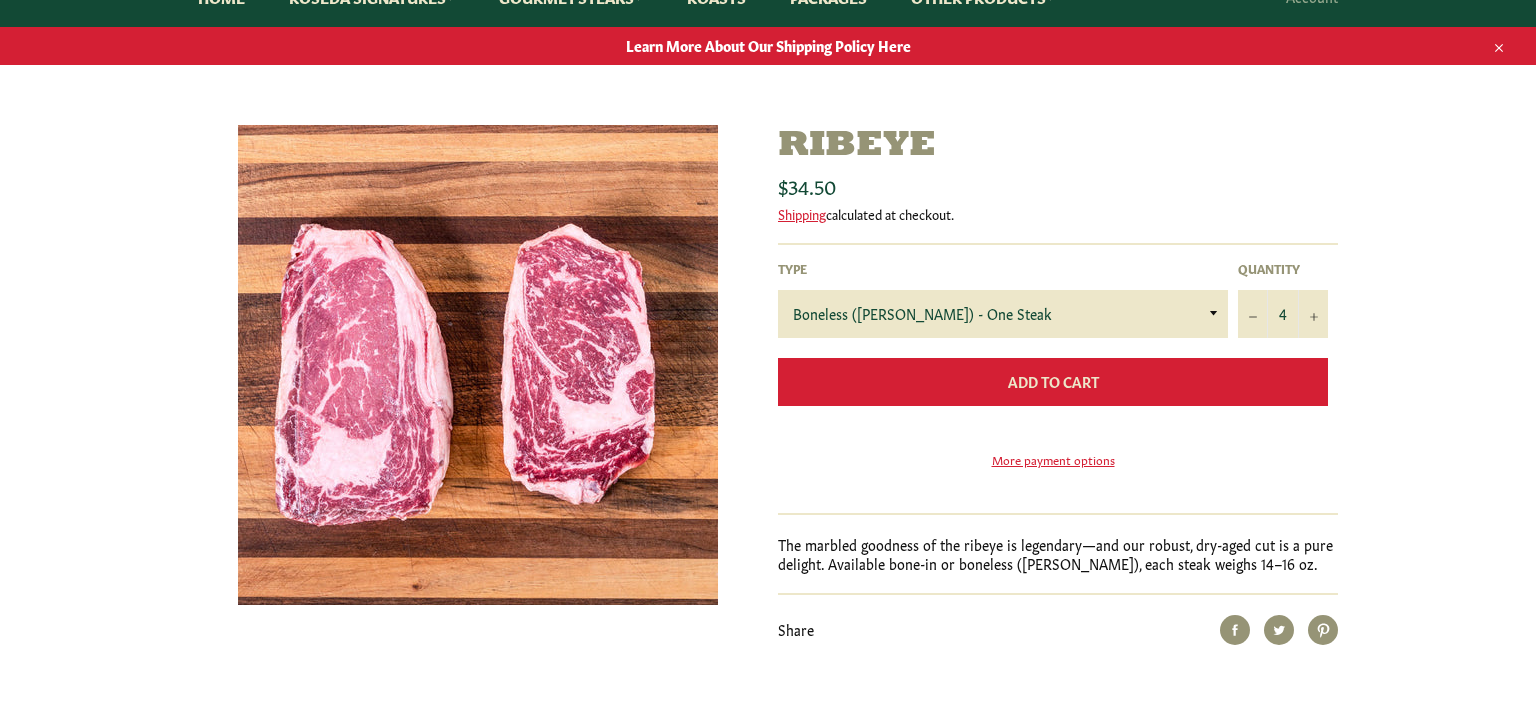 click on "Add to Cart" at bounding box center [1053, 381] 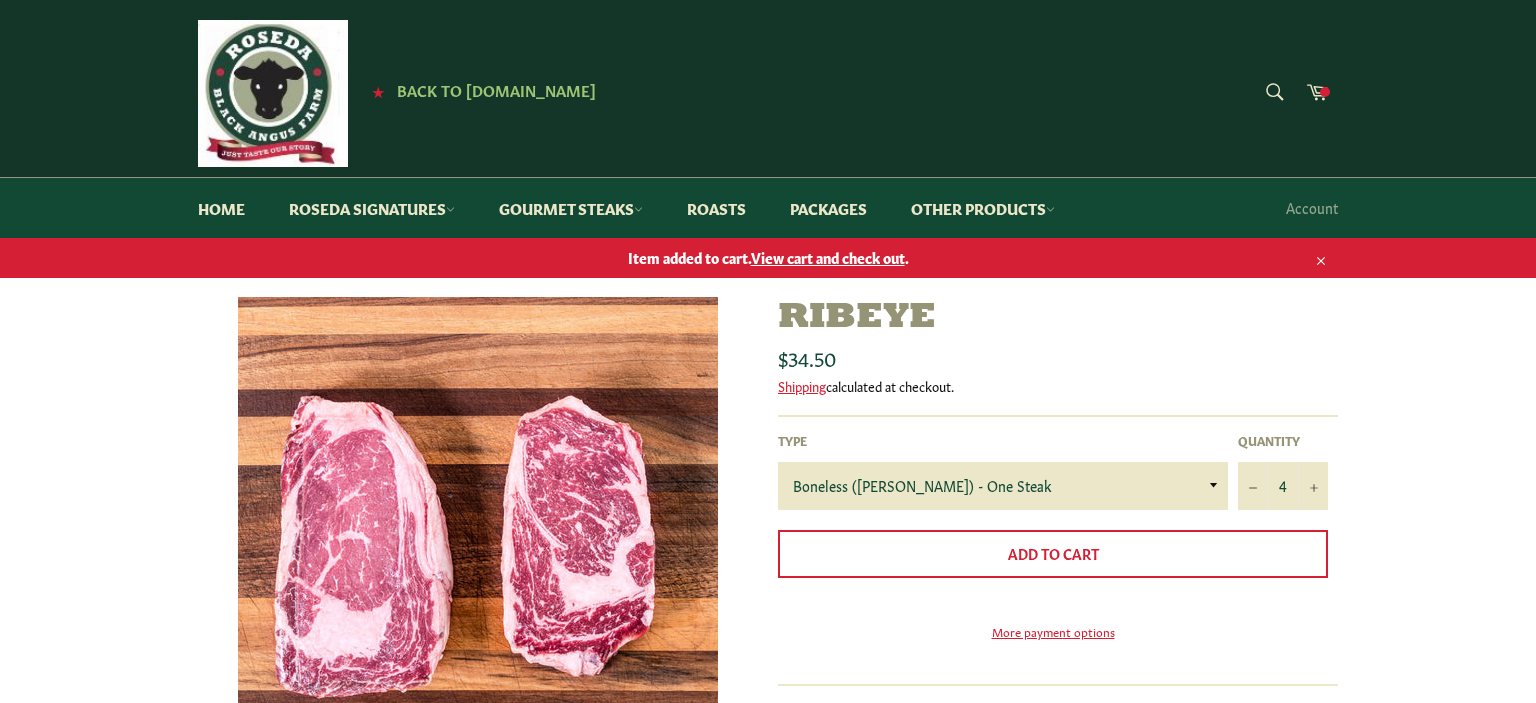 scroll, scrollTop: 0, scrollLeft: 0, axis: both 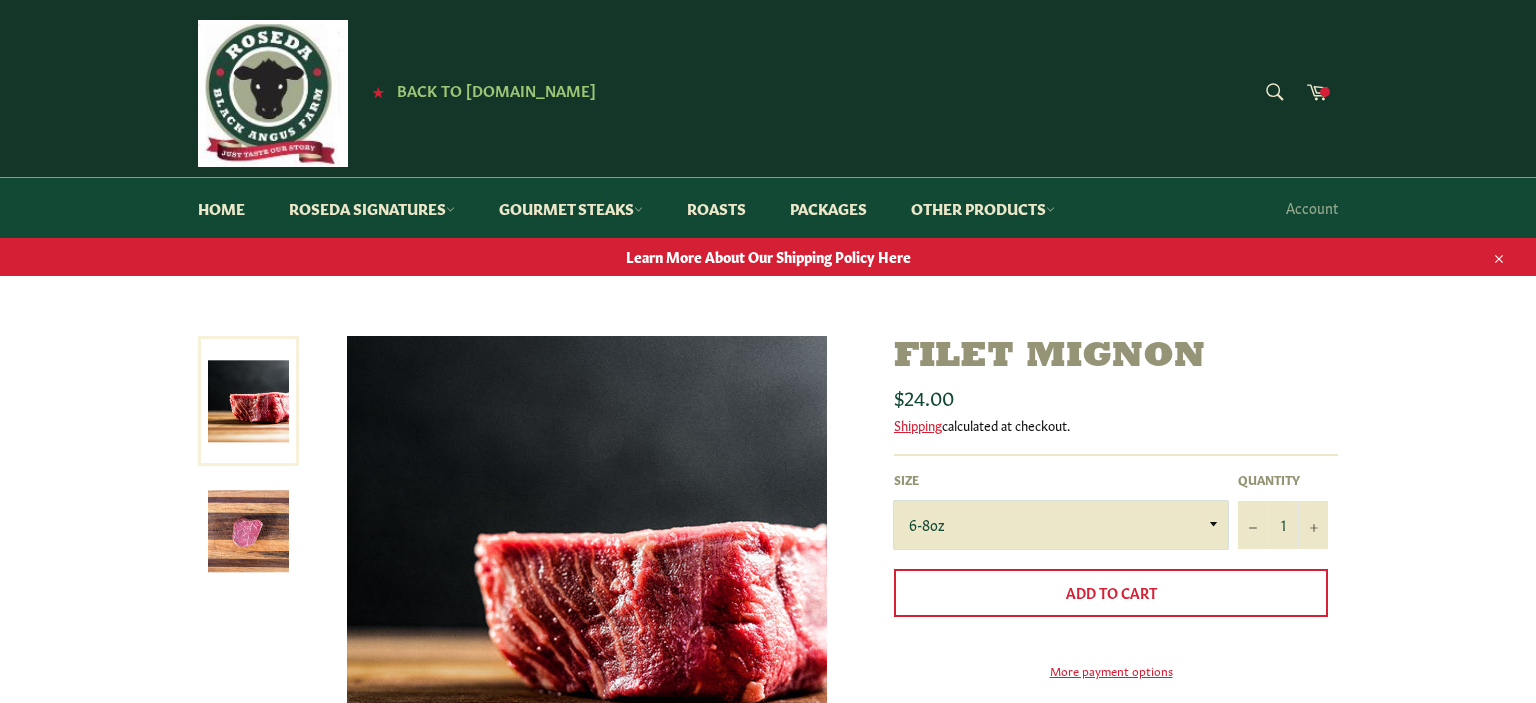 click on "6-8oz" at bounding box center [1061, 525] 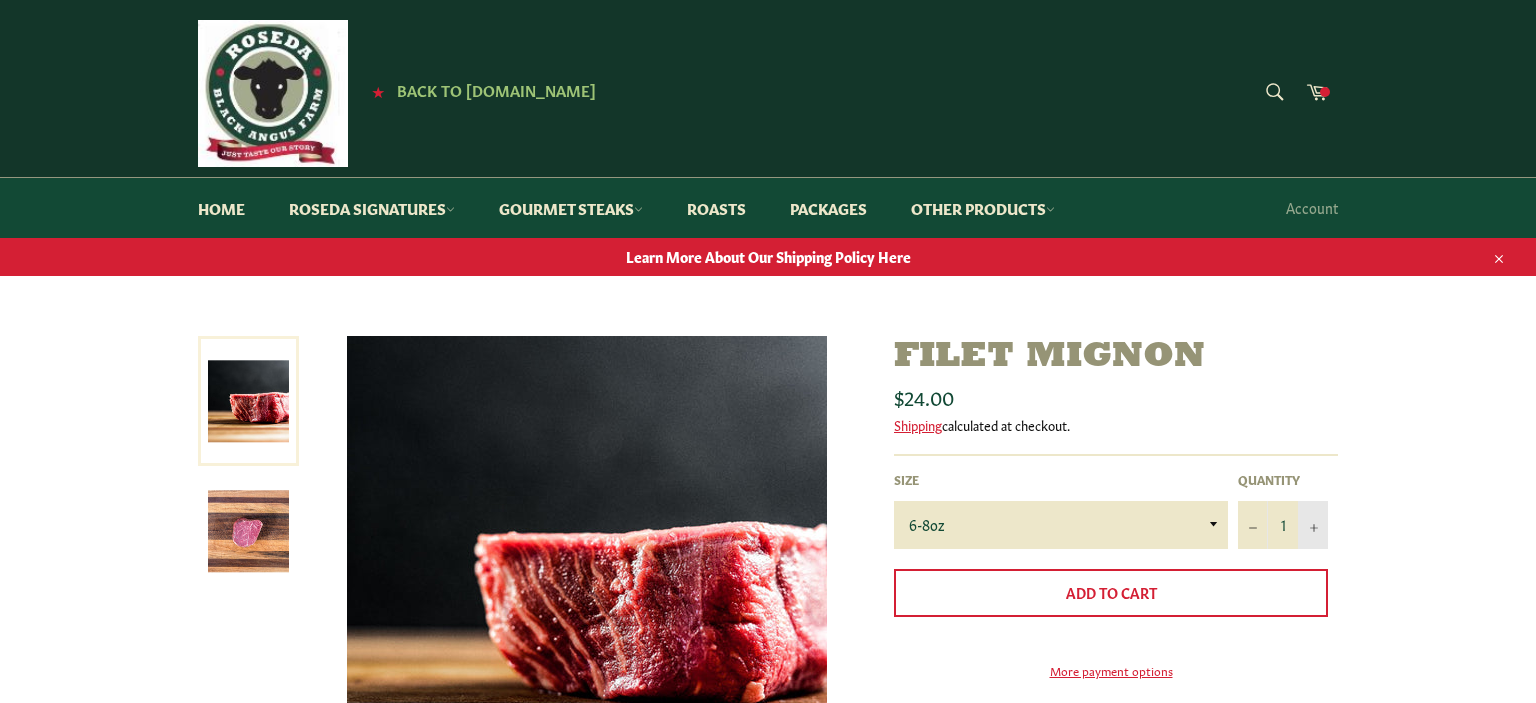click 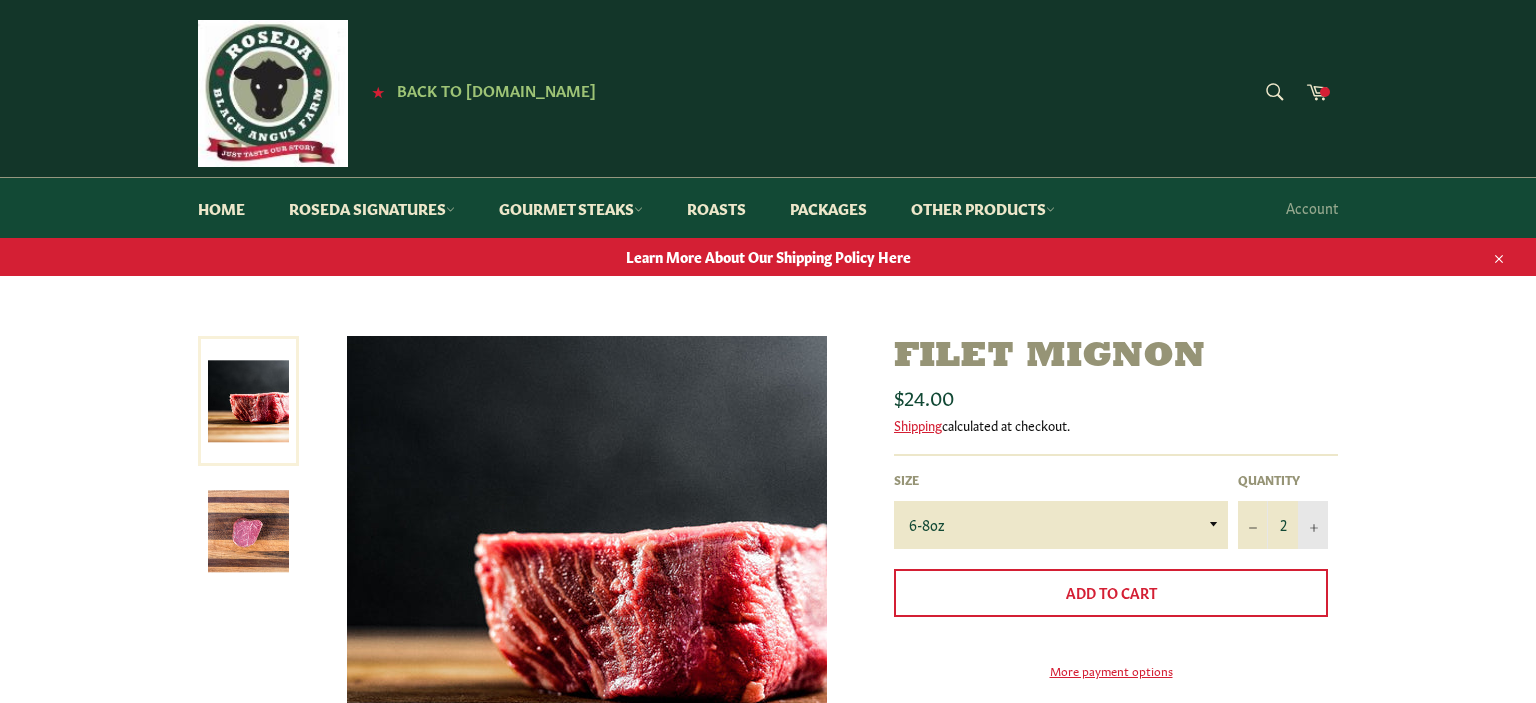 click 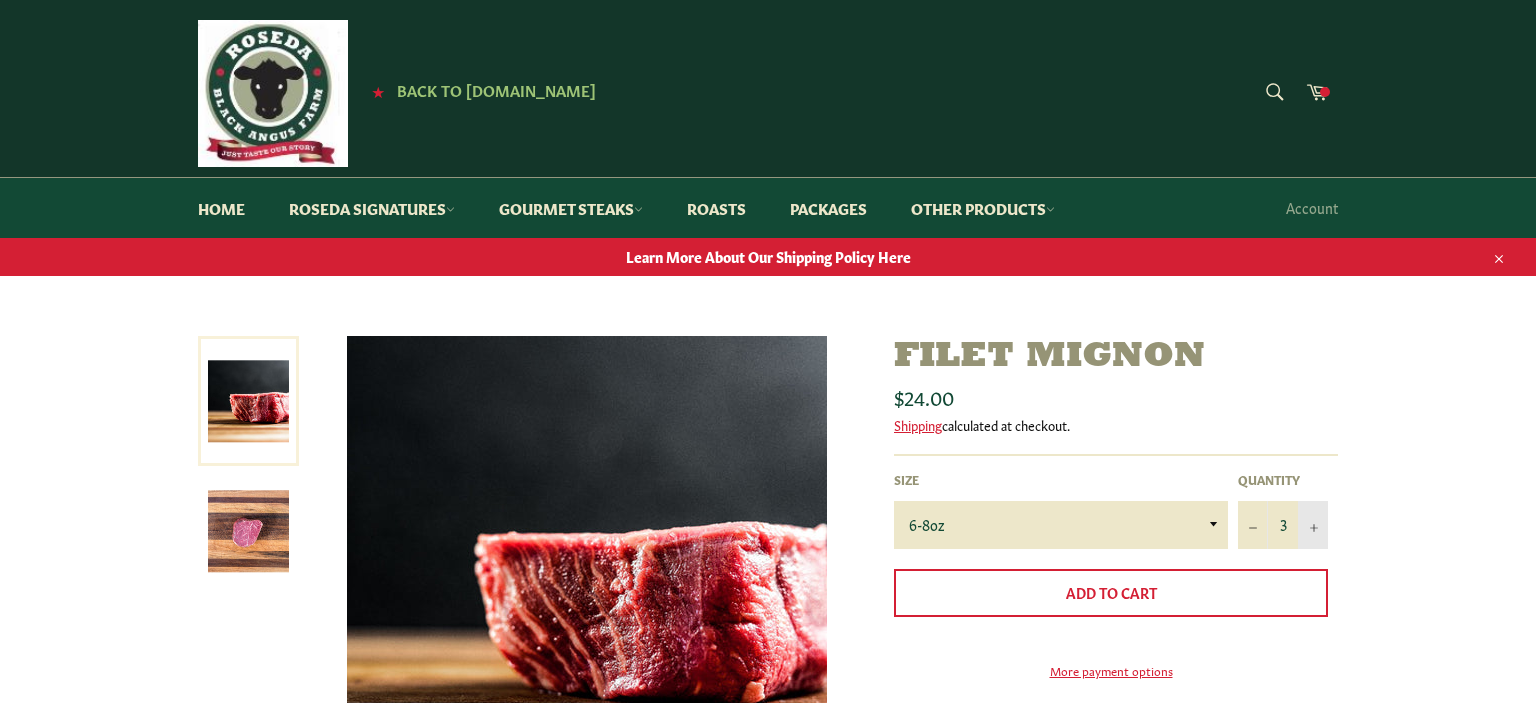 click 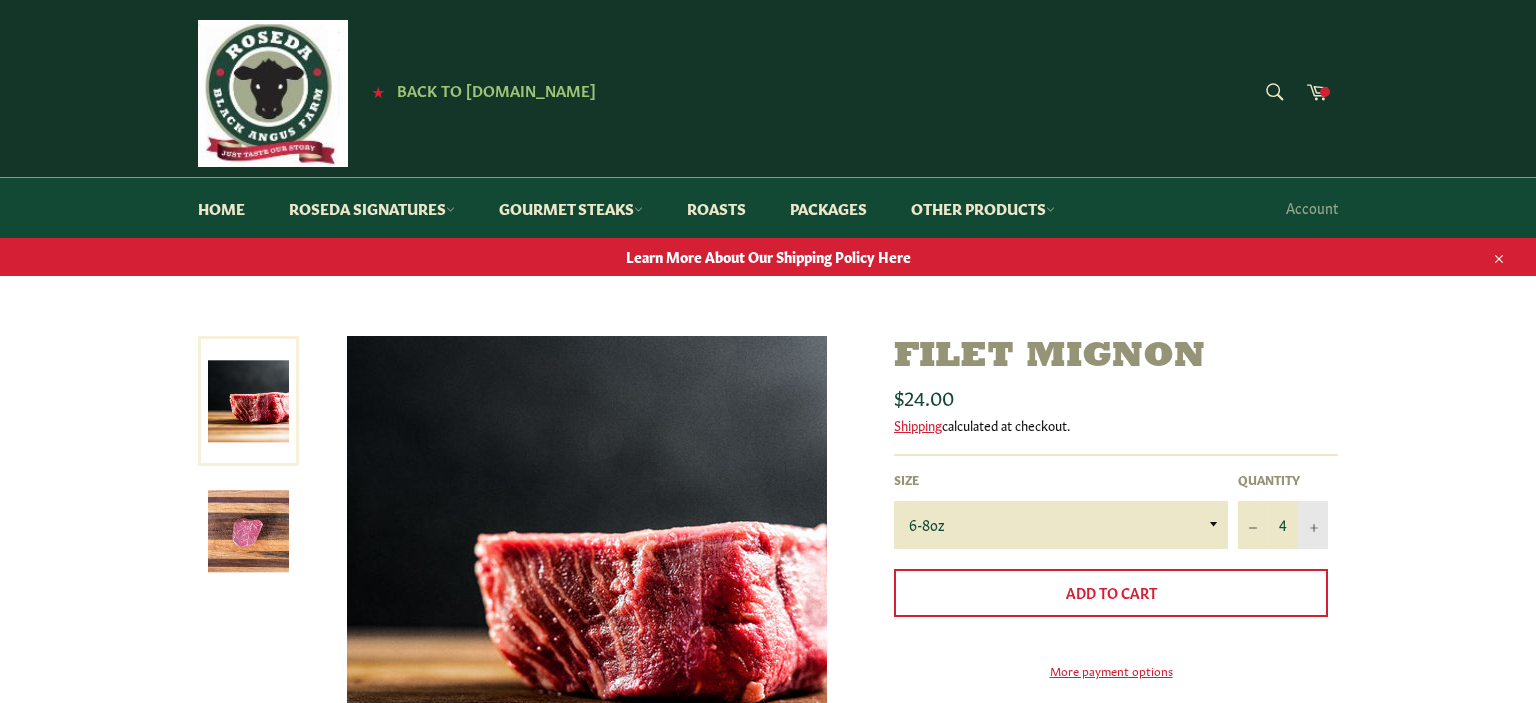 click 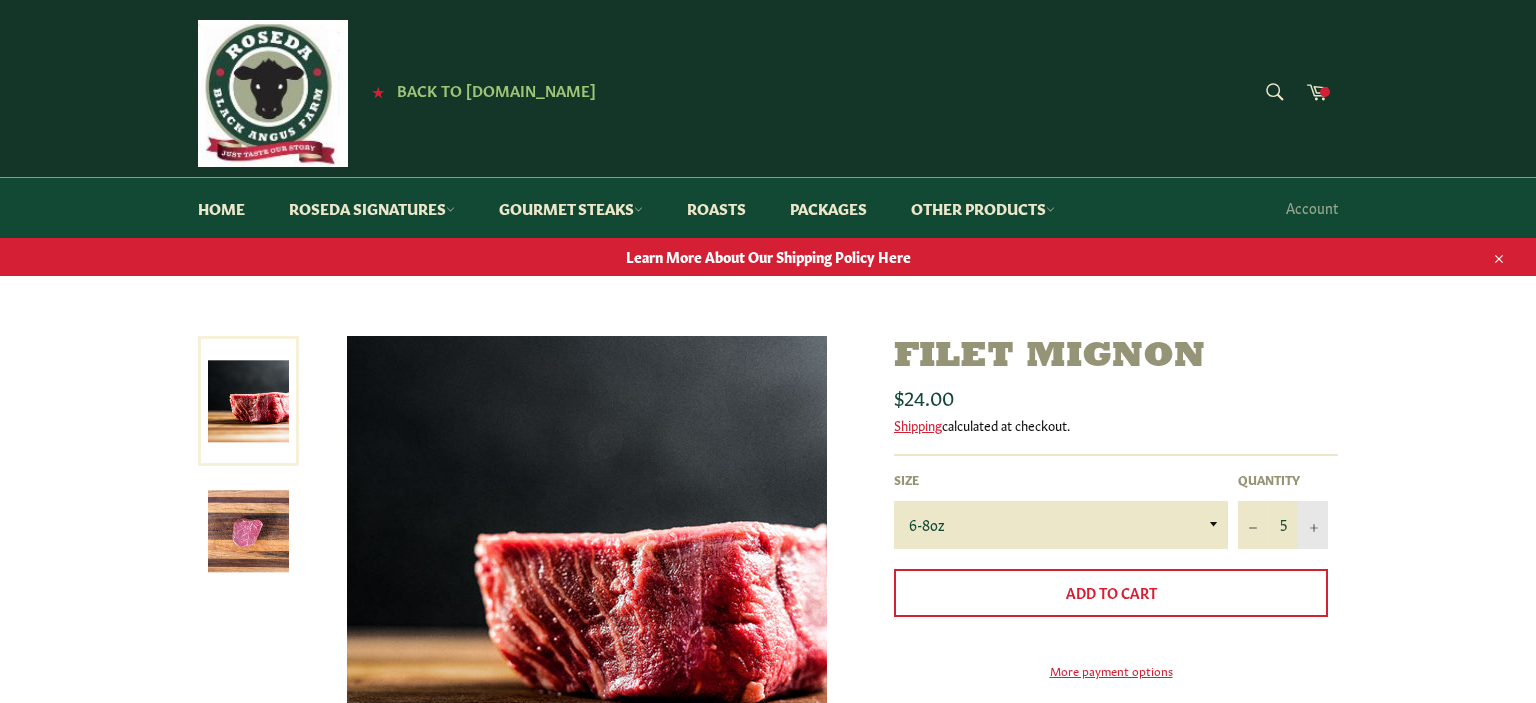 click 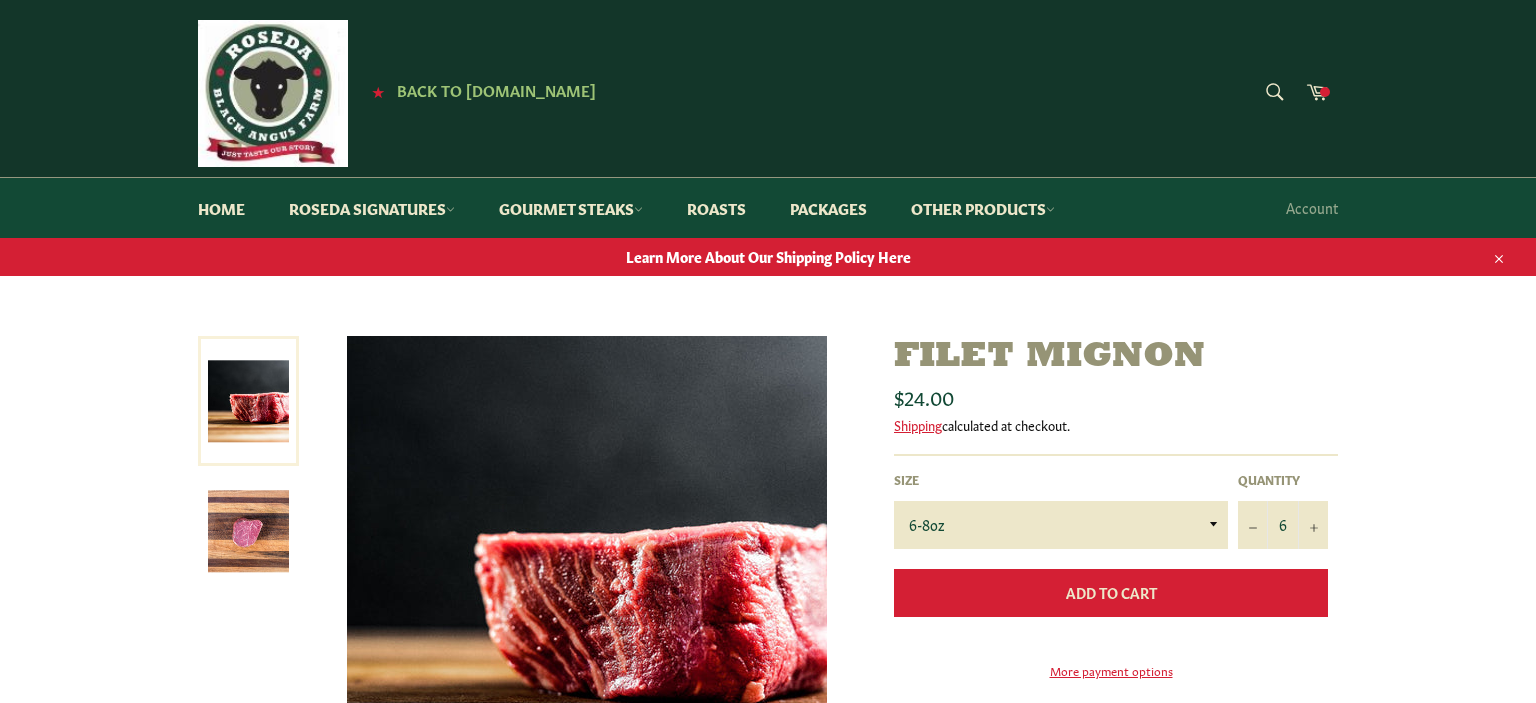 click on "Add to Cart" at bounding box center (1111, 592) 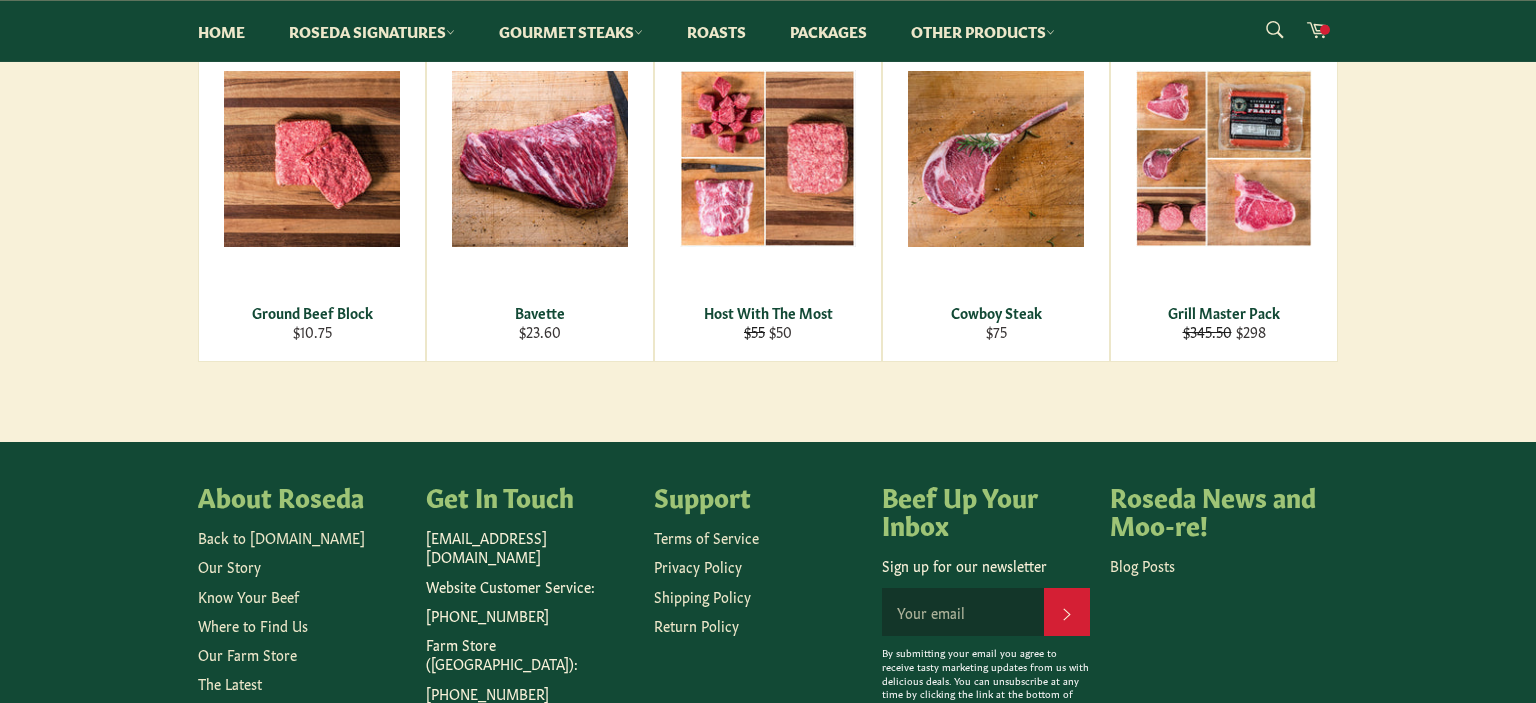 scroll, scrollTop: 1056, scrollLeft: 0, axis: vertical 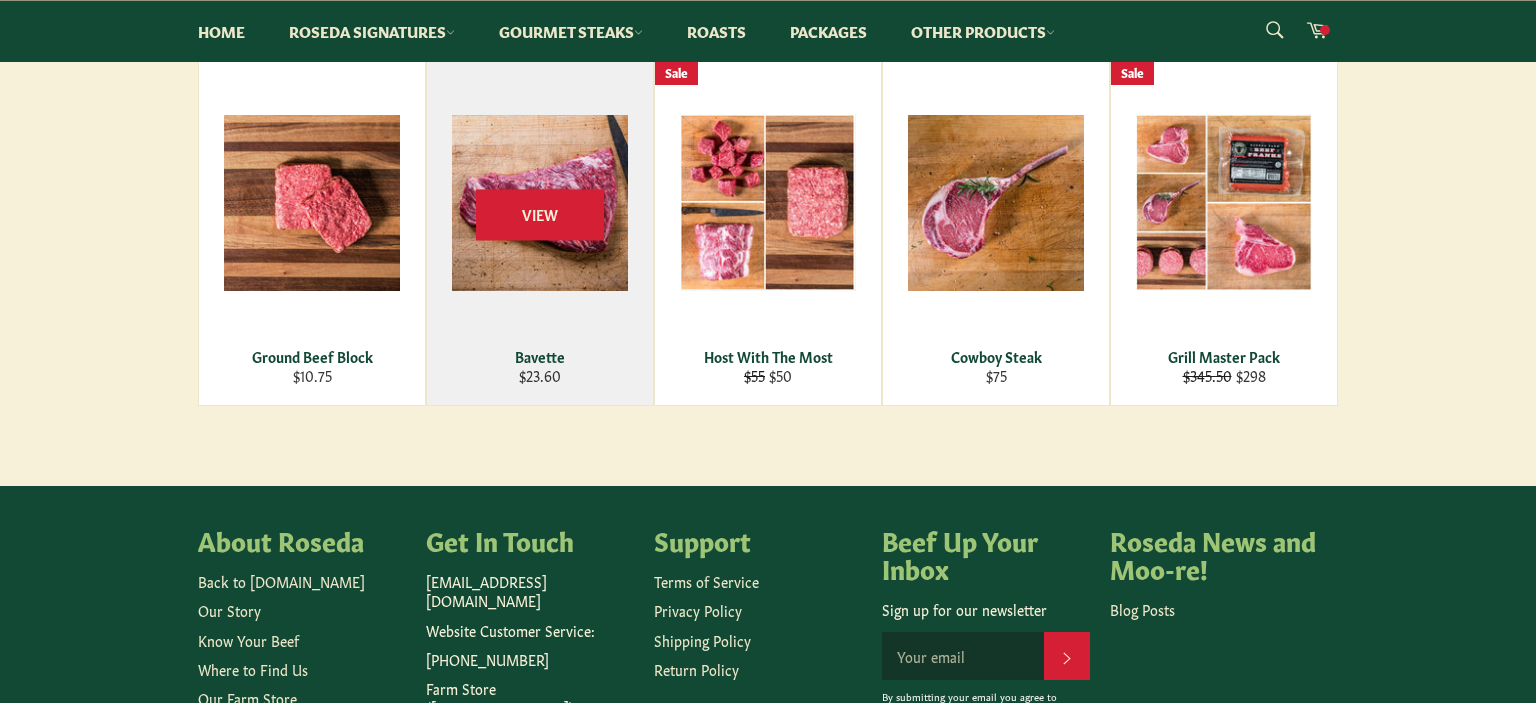click on "View" at bounding box center (540, 232) 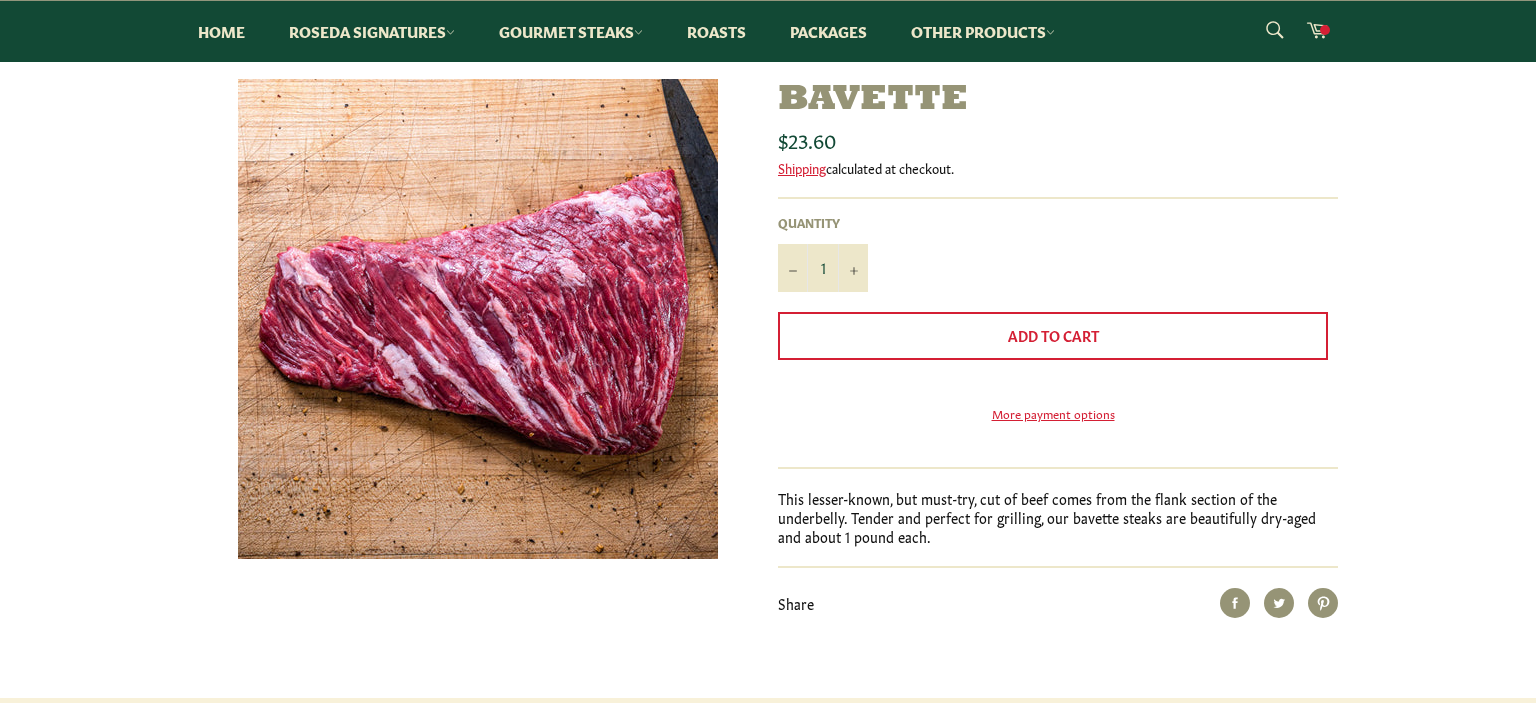 scroll, scrollTop: 316, scrollLeft: 0, axis: vertical 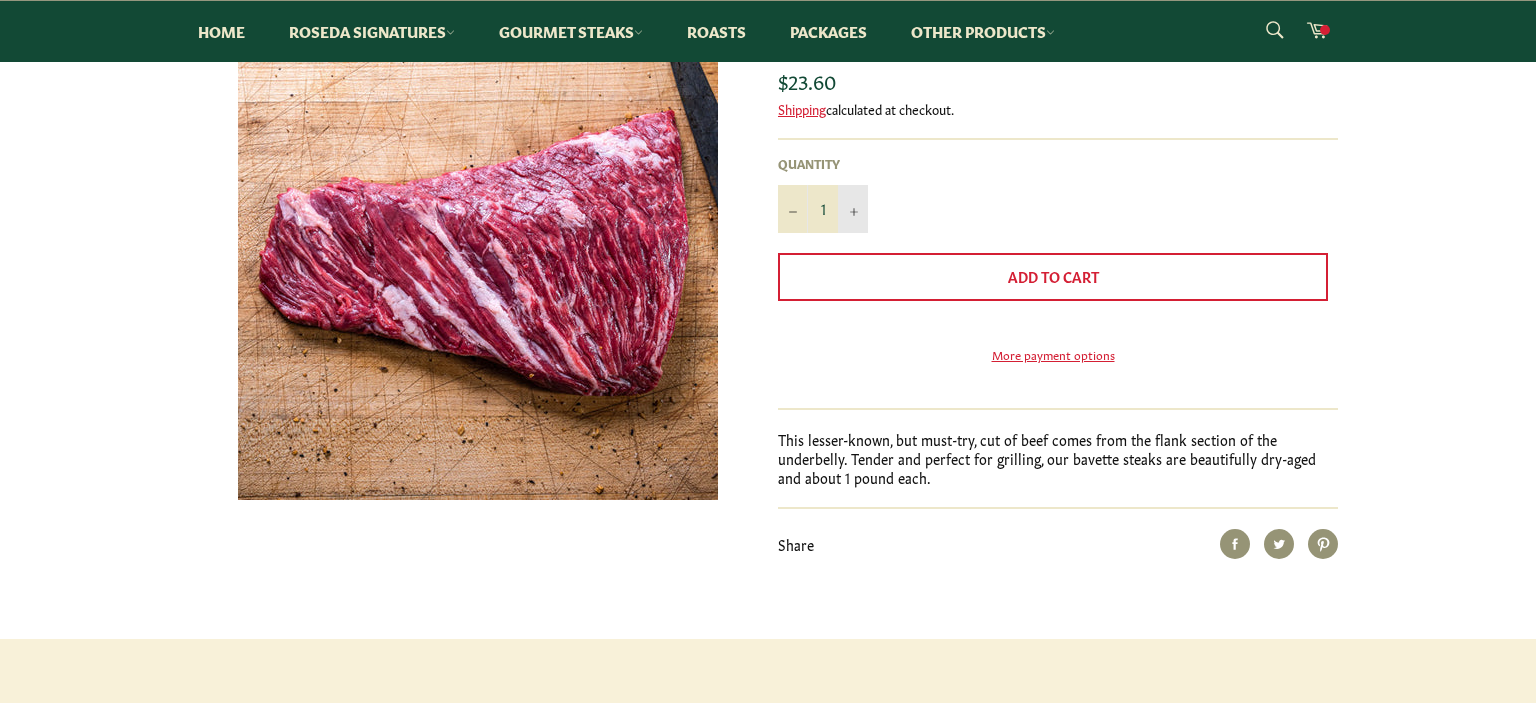 click on "+" at bounding box center (853, 209) 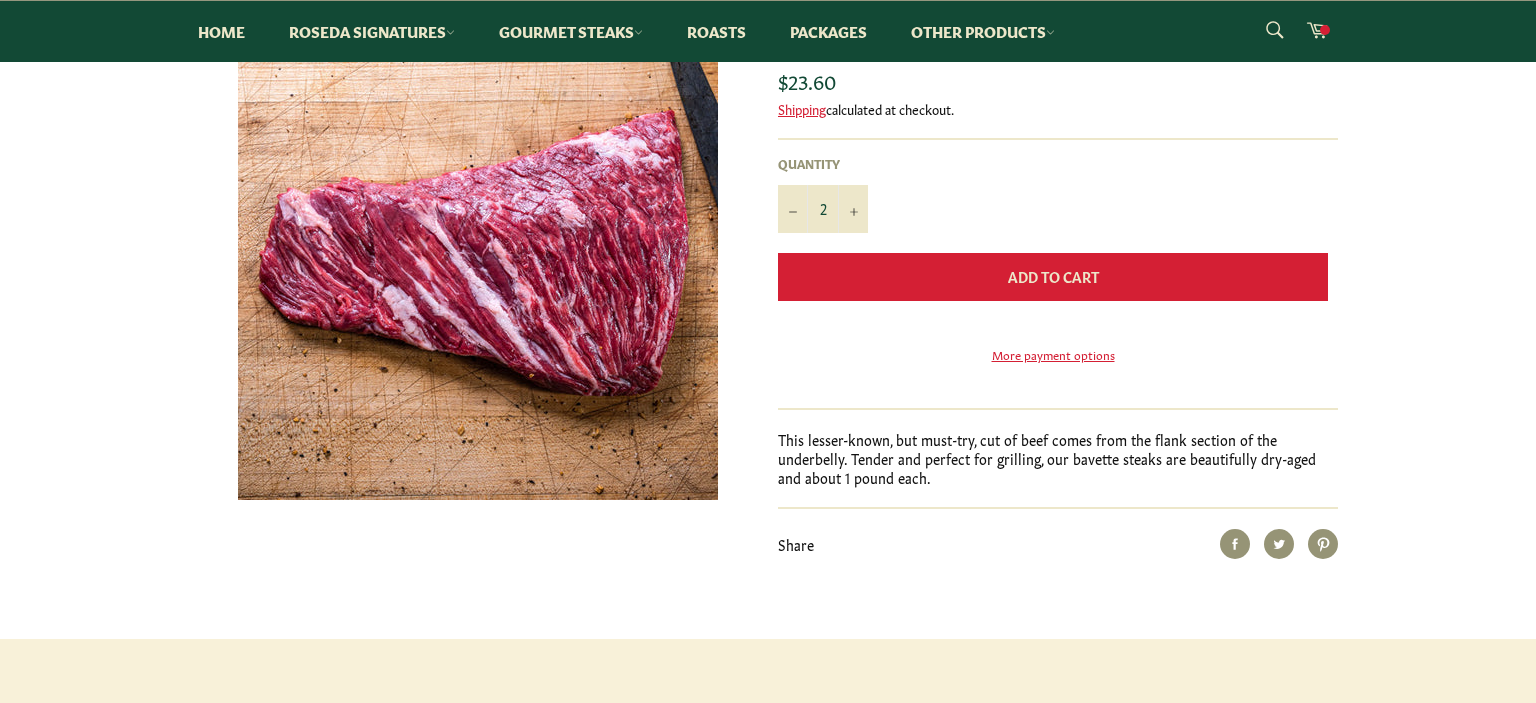 click on "Add to Cart" at bounding box center [1053, 276] 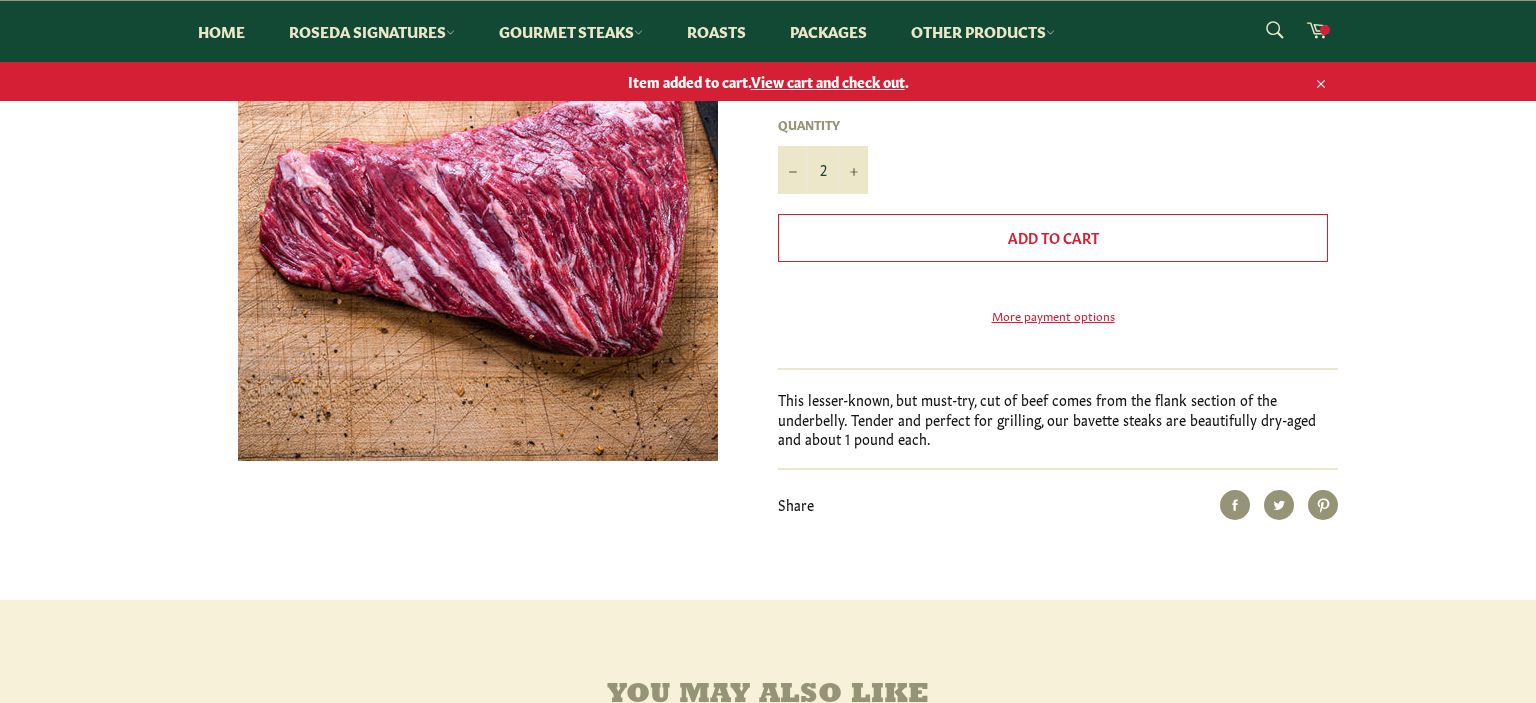 scroll, scrollTop: 277, scrollLeft: 0, axis: vertical 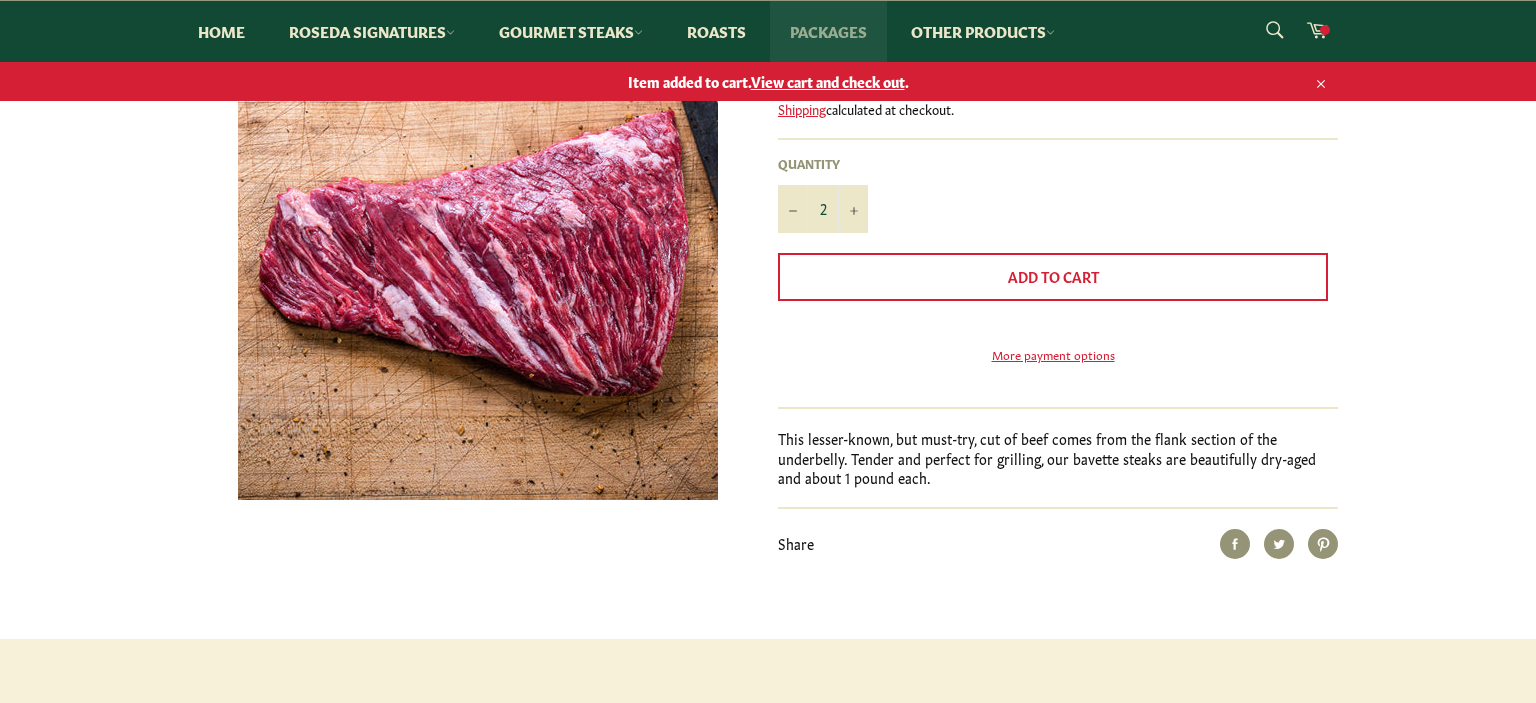 click on "Packages" at bounding box center (828, 31) 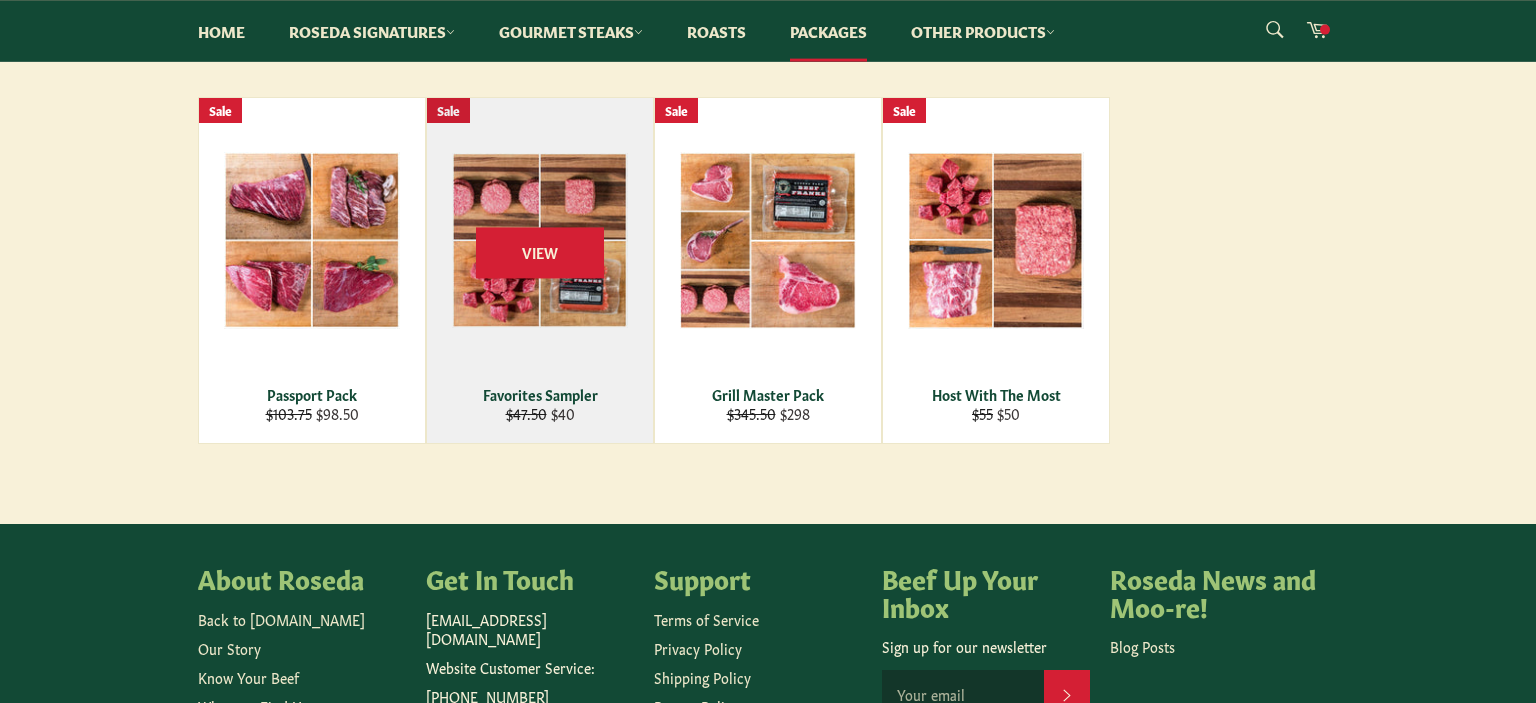 scroll, scrollTop: 211, scrollLeft: 0, axis: vertical 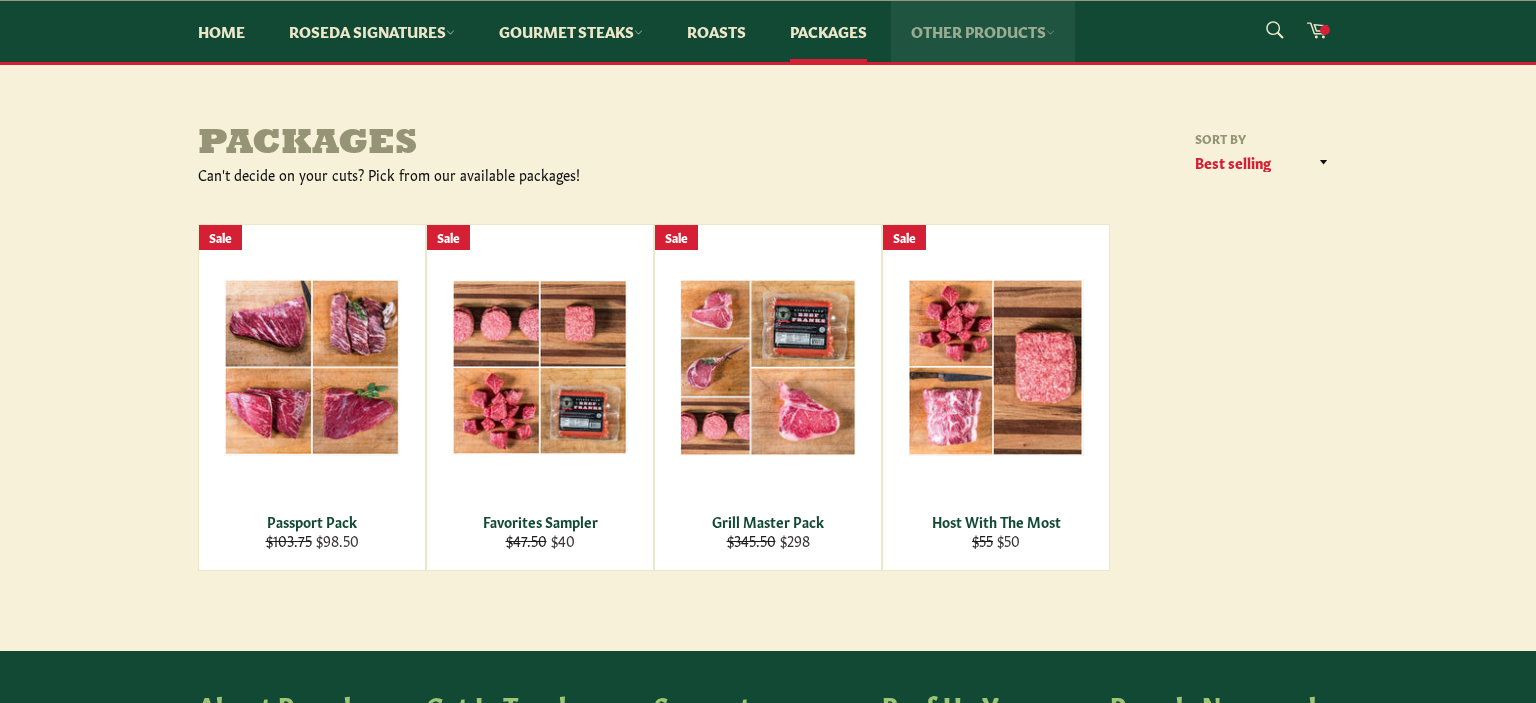 click on "Other Products" at bounding box center [983, 31] 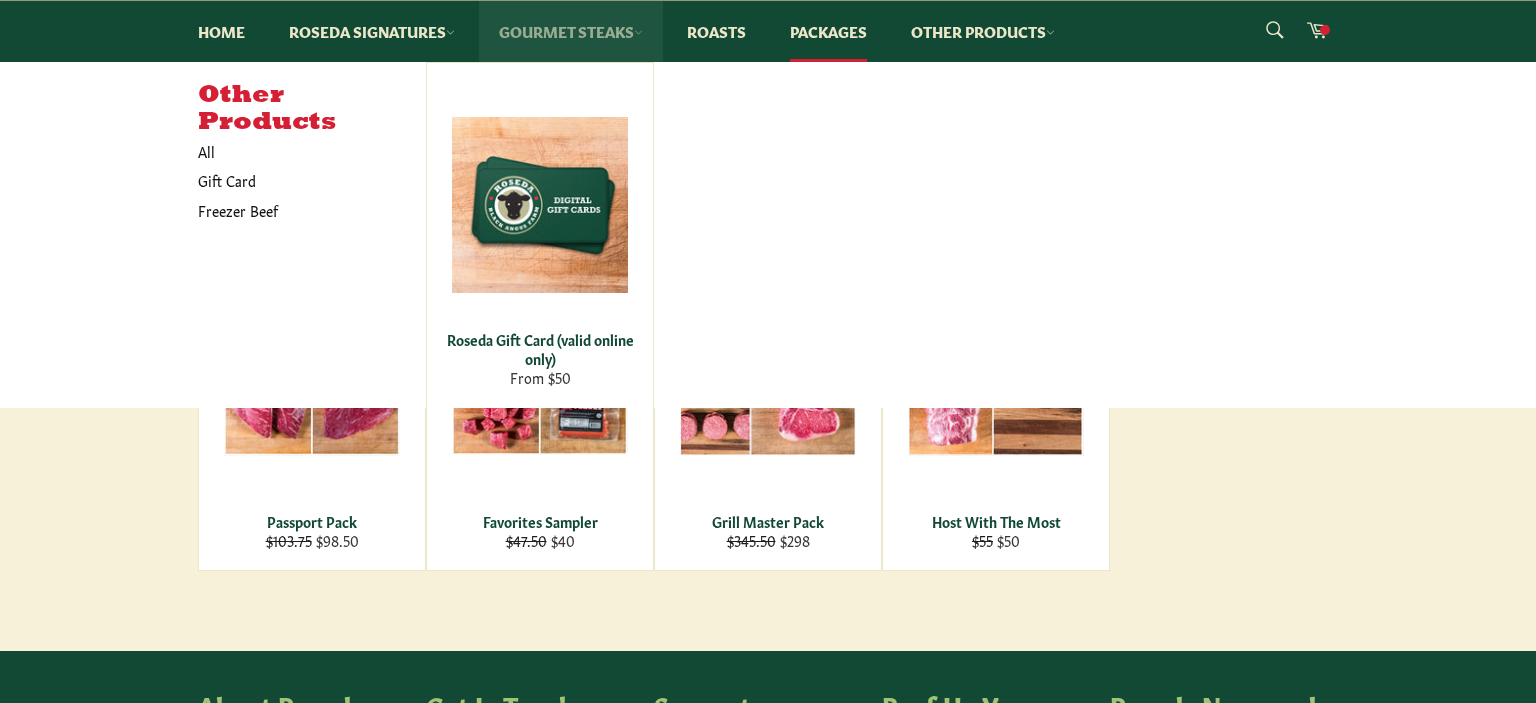 click on "Gourmet Steaks" at bounding box center [571, 31] 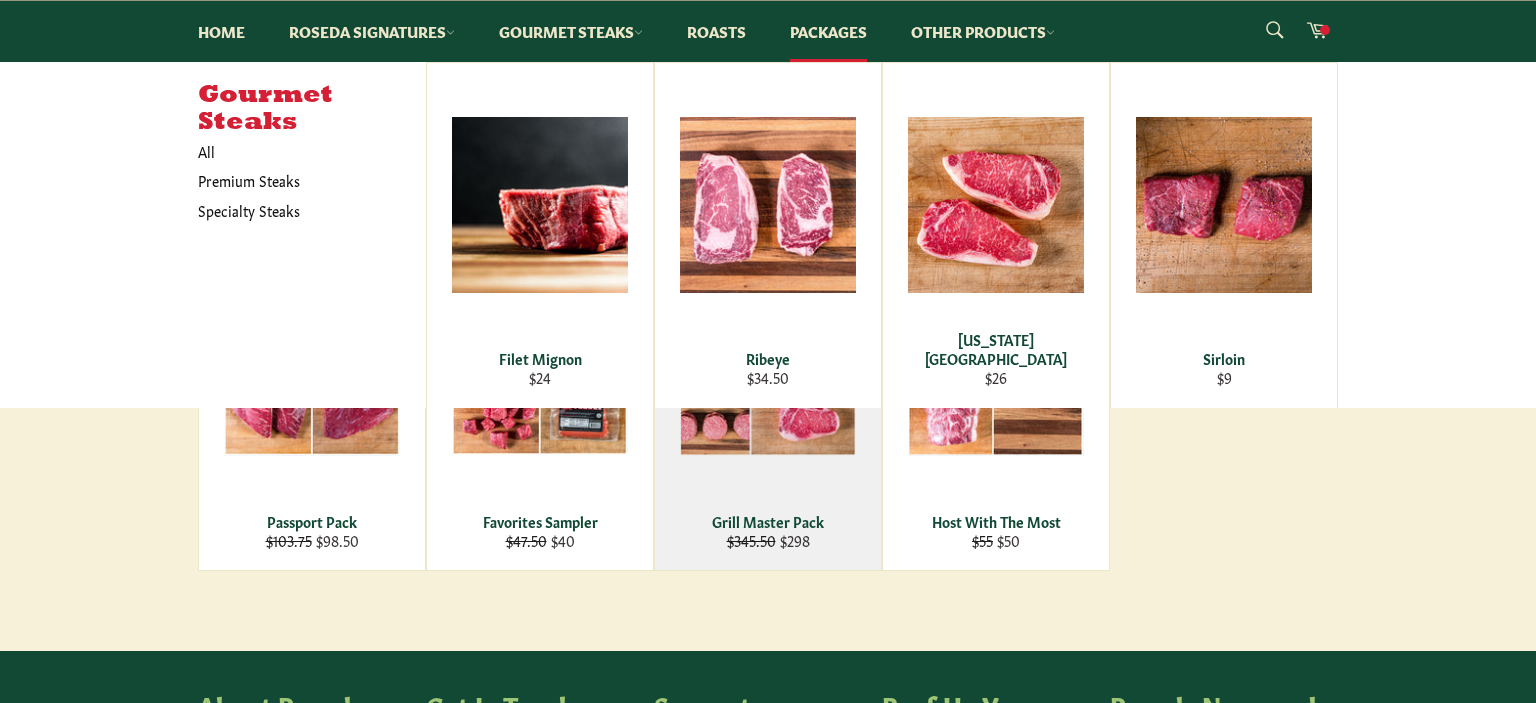 click on "View" at bounding box center [768, 397] 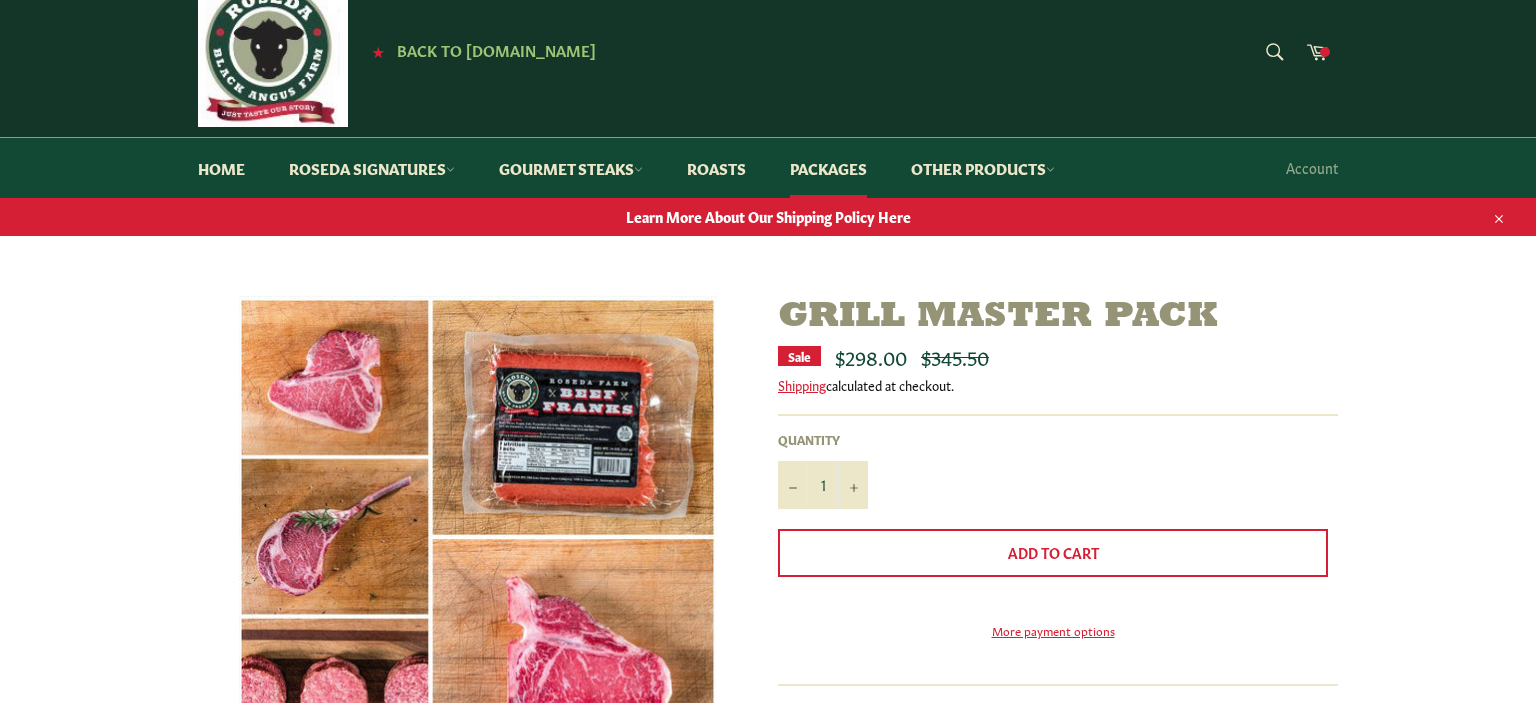scroll, scrollTop: 0, scrollLeft: 0, axis: both 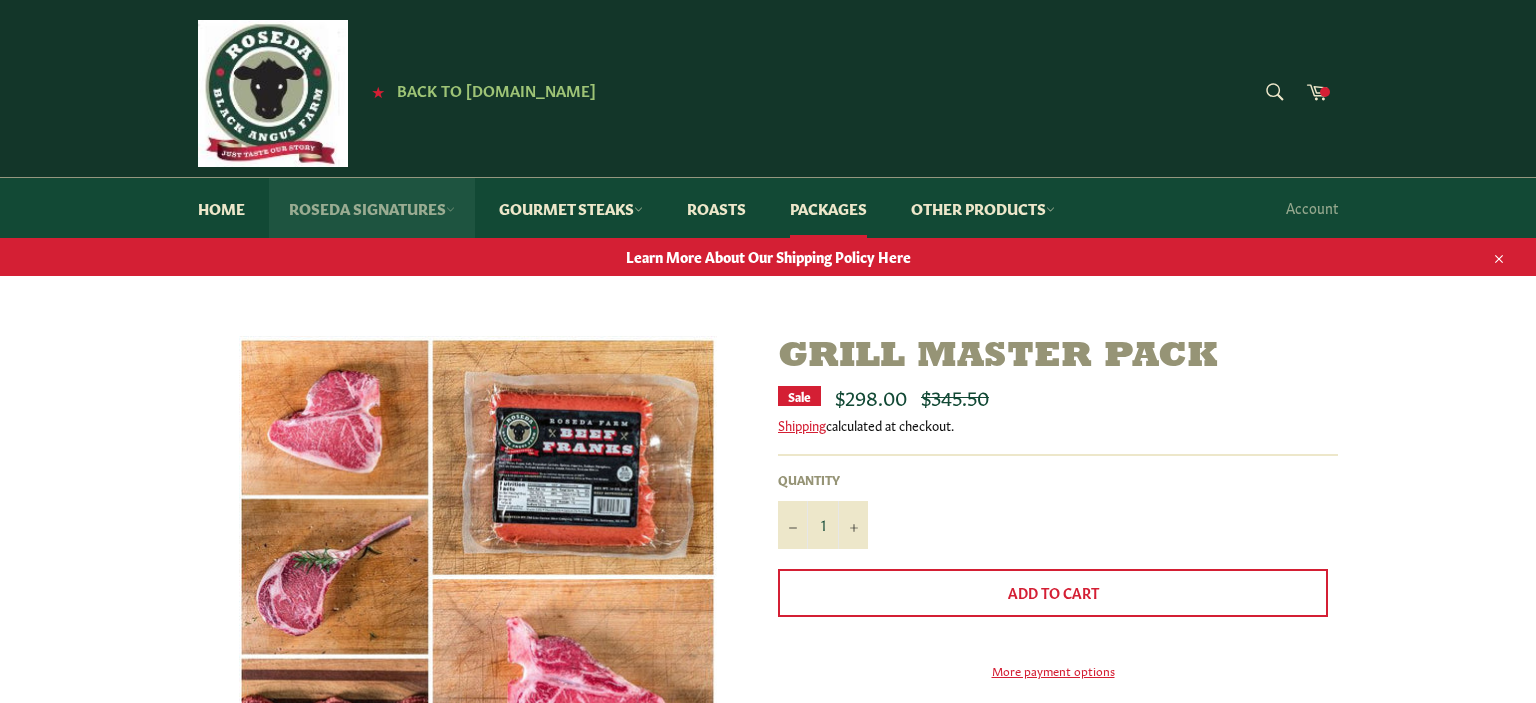 click on "Roseda Signatures" at bounding box center [372, 208] 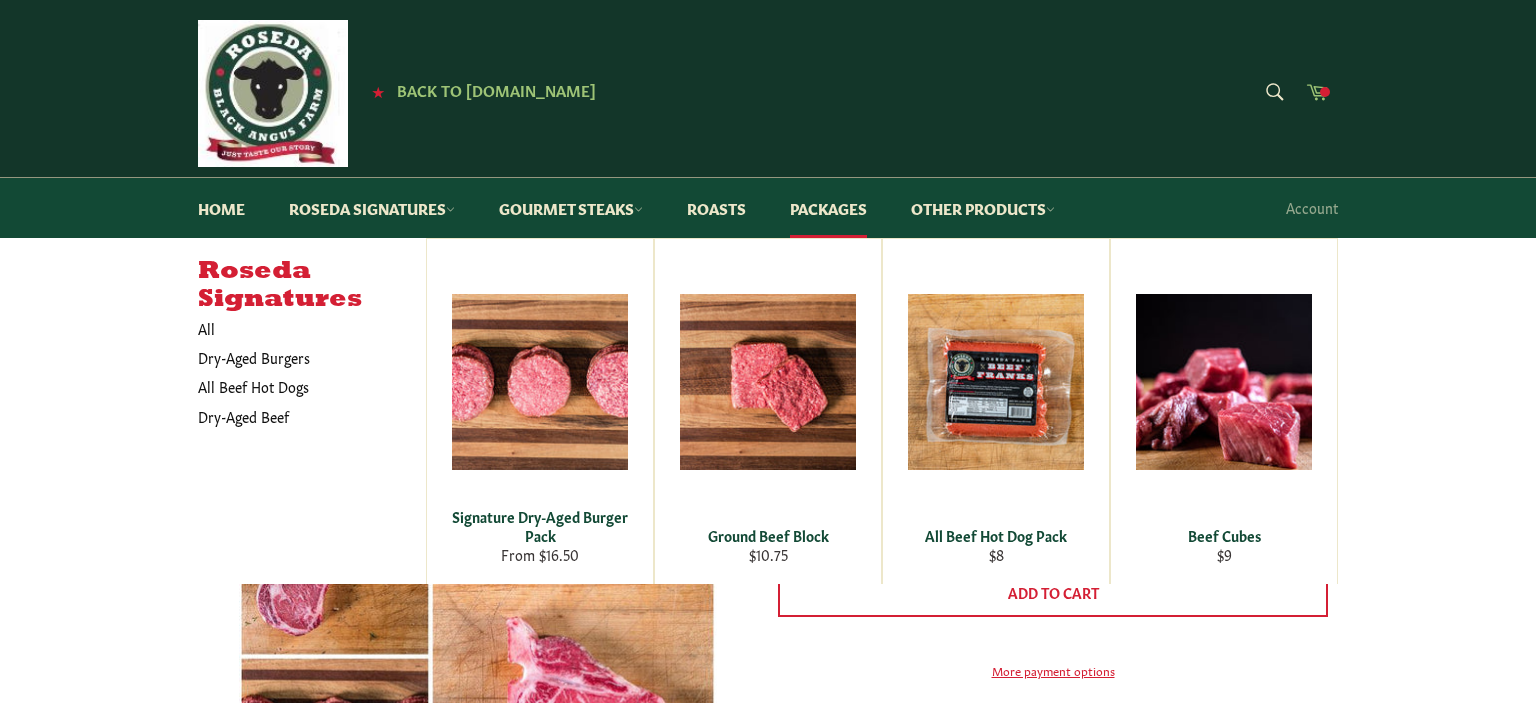 click 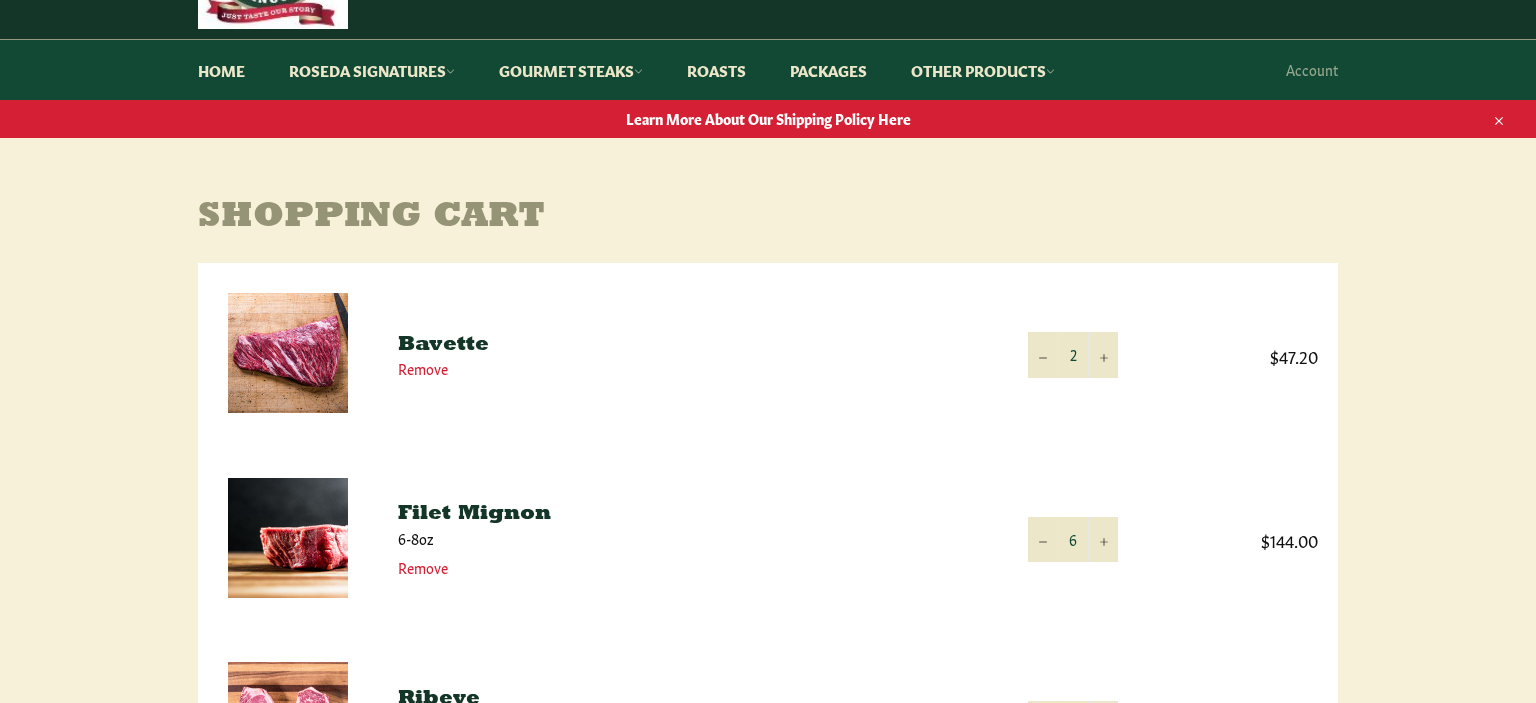 scroll, scrollTop: 211, scrollLeft: 0, axis: vertical 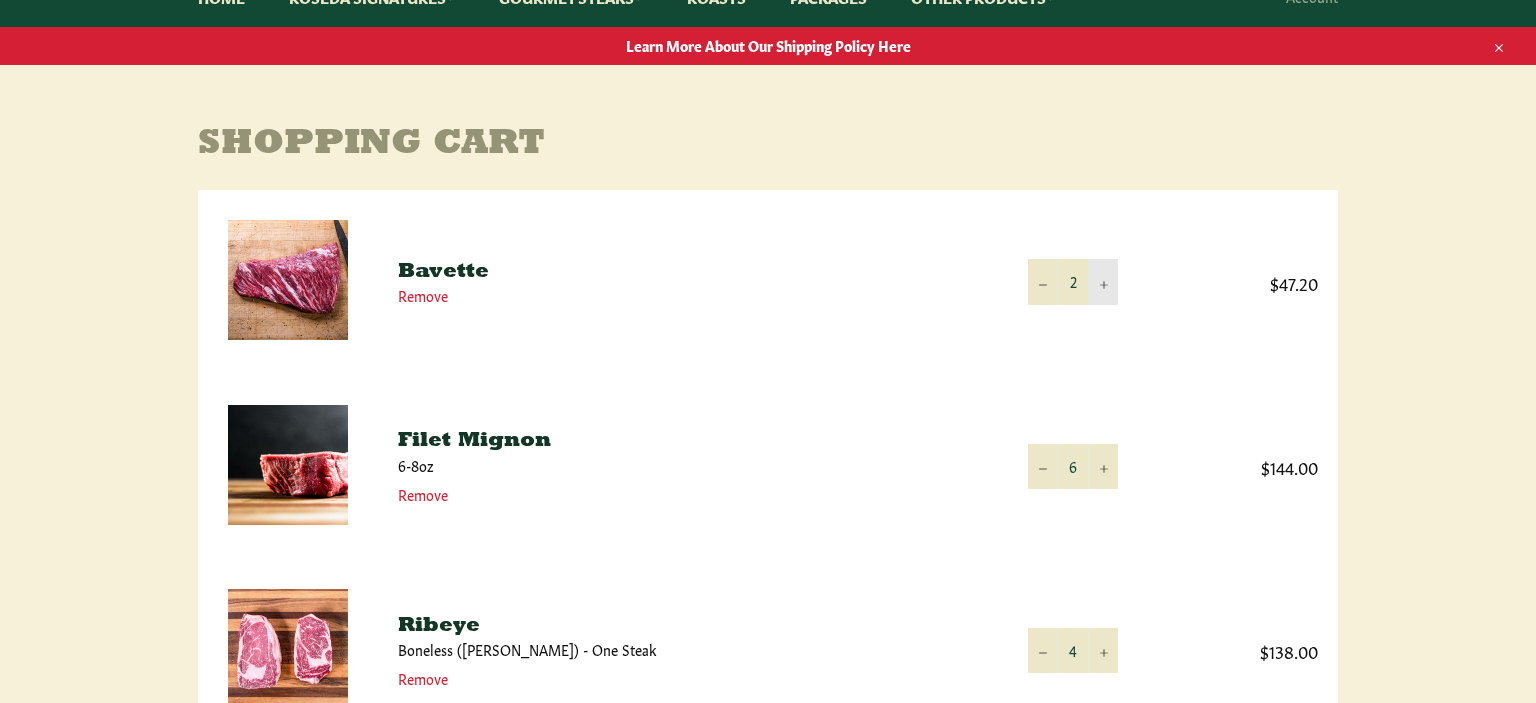 click 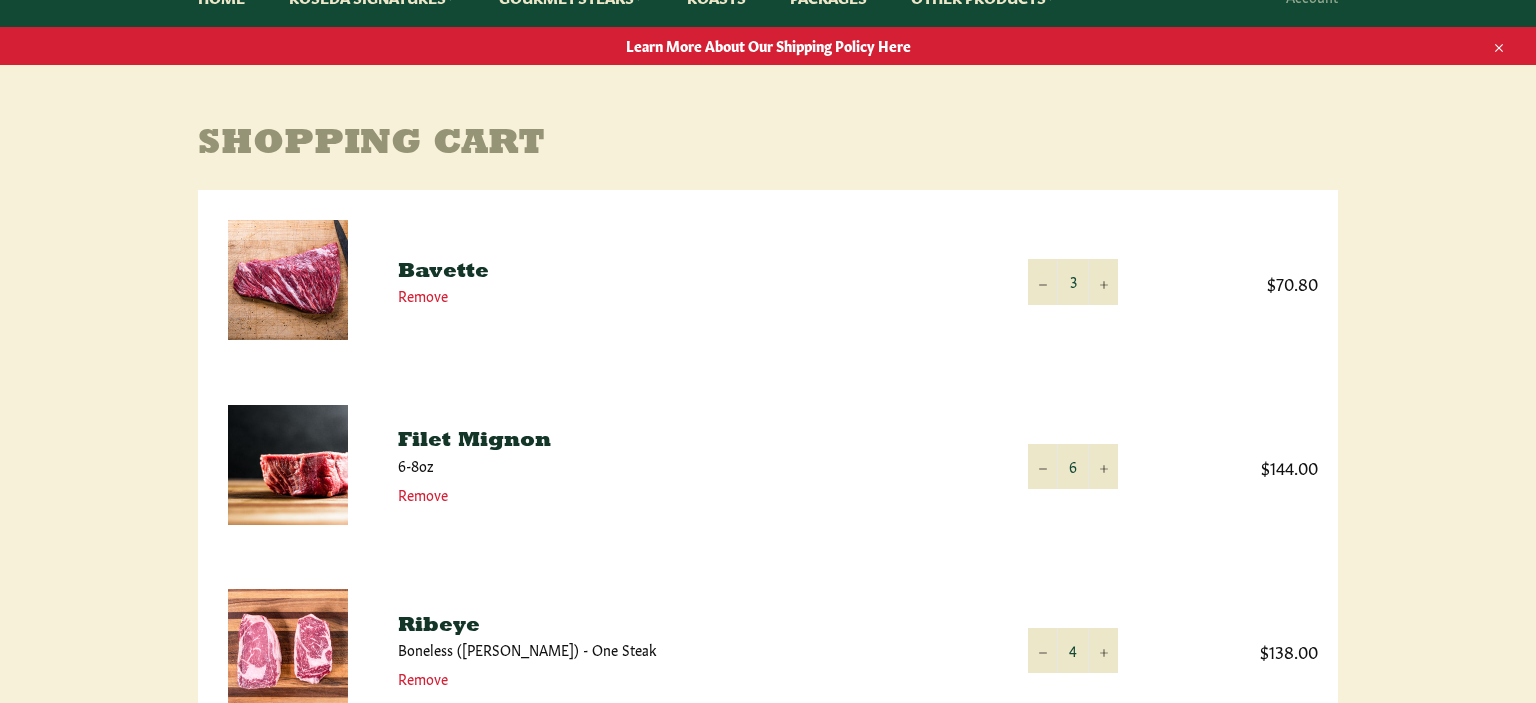 click on "Quantity
3
−
+" at bounding box center (1073, 282) 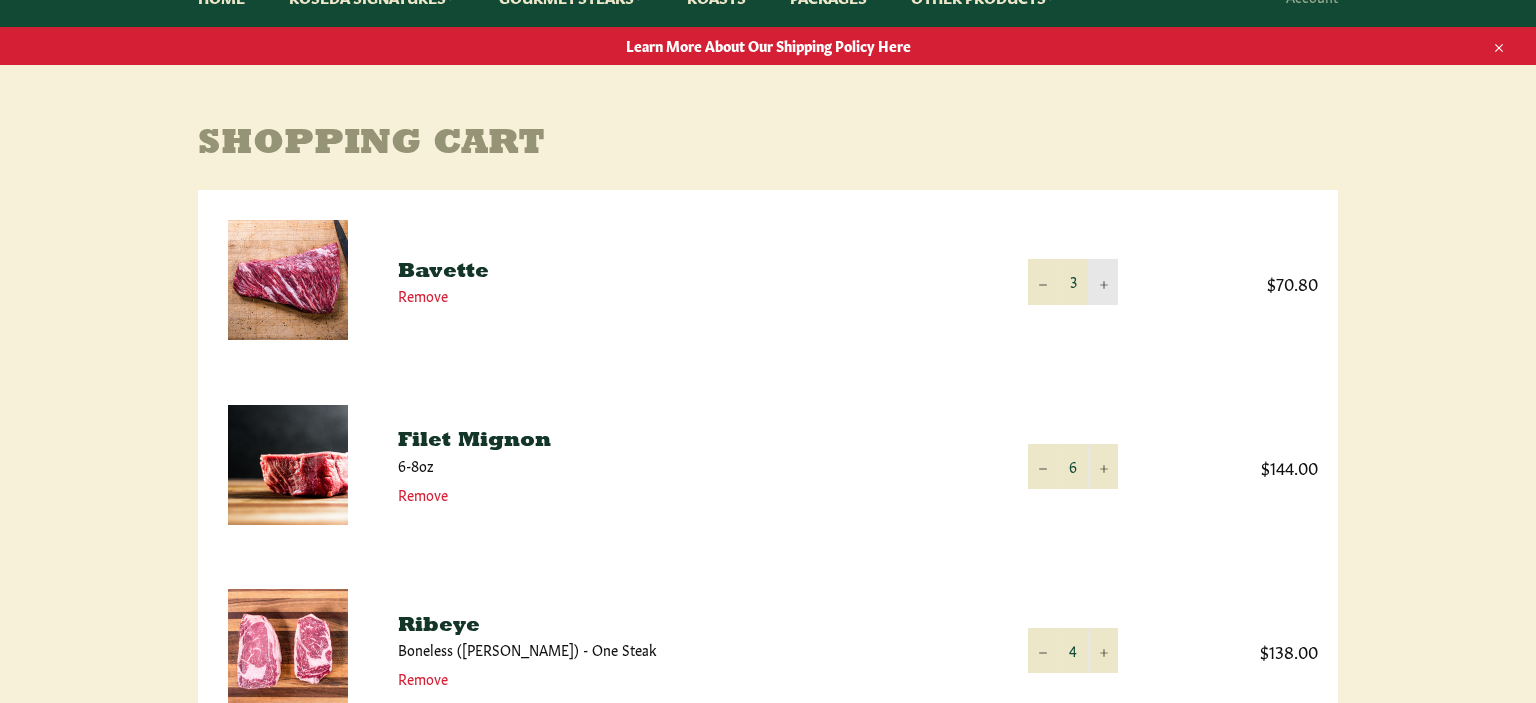 click 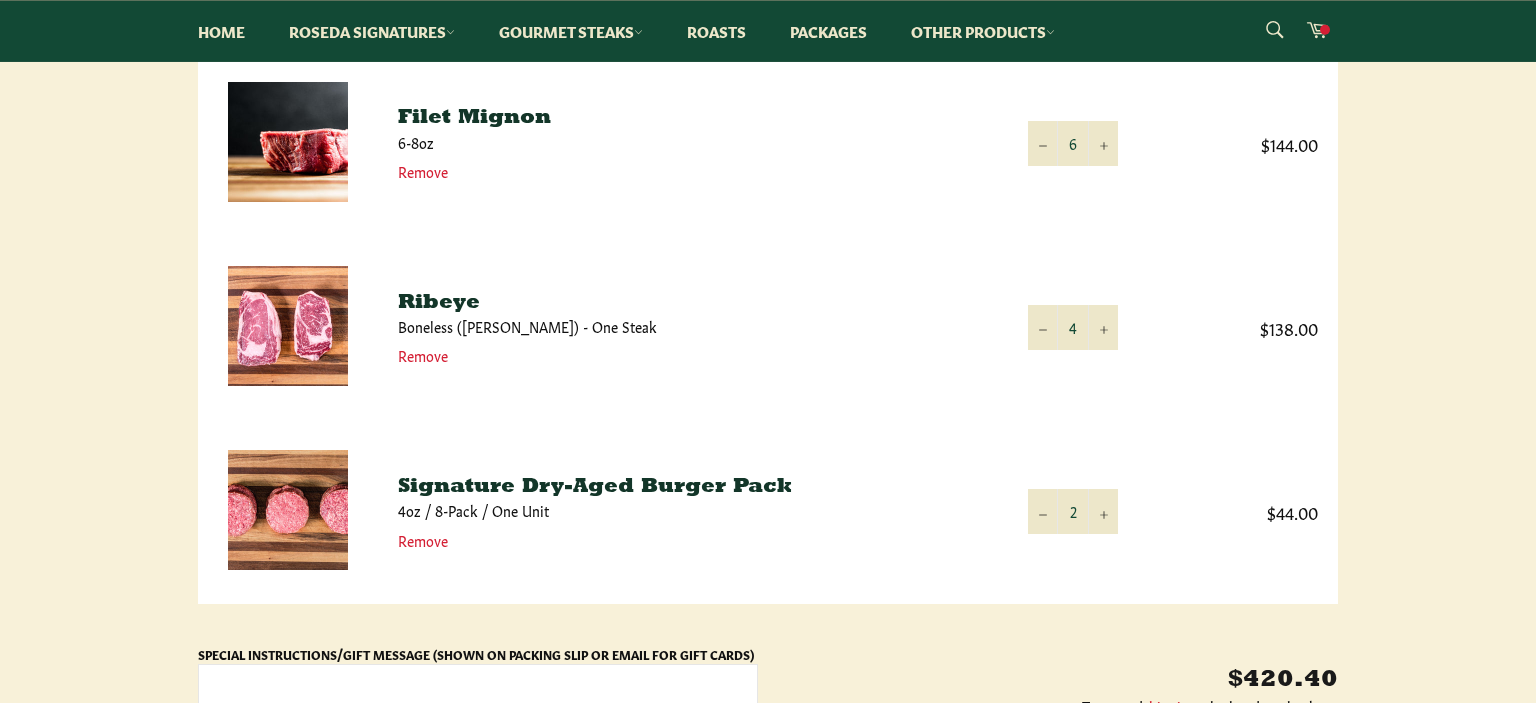 scroll, scrollTop: 528, scrollLeft: 0, axis: vertical 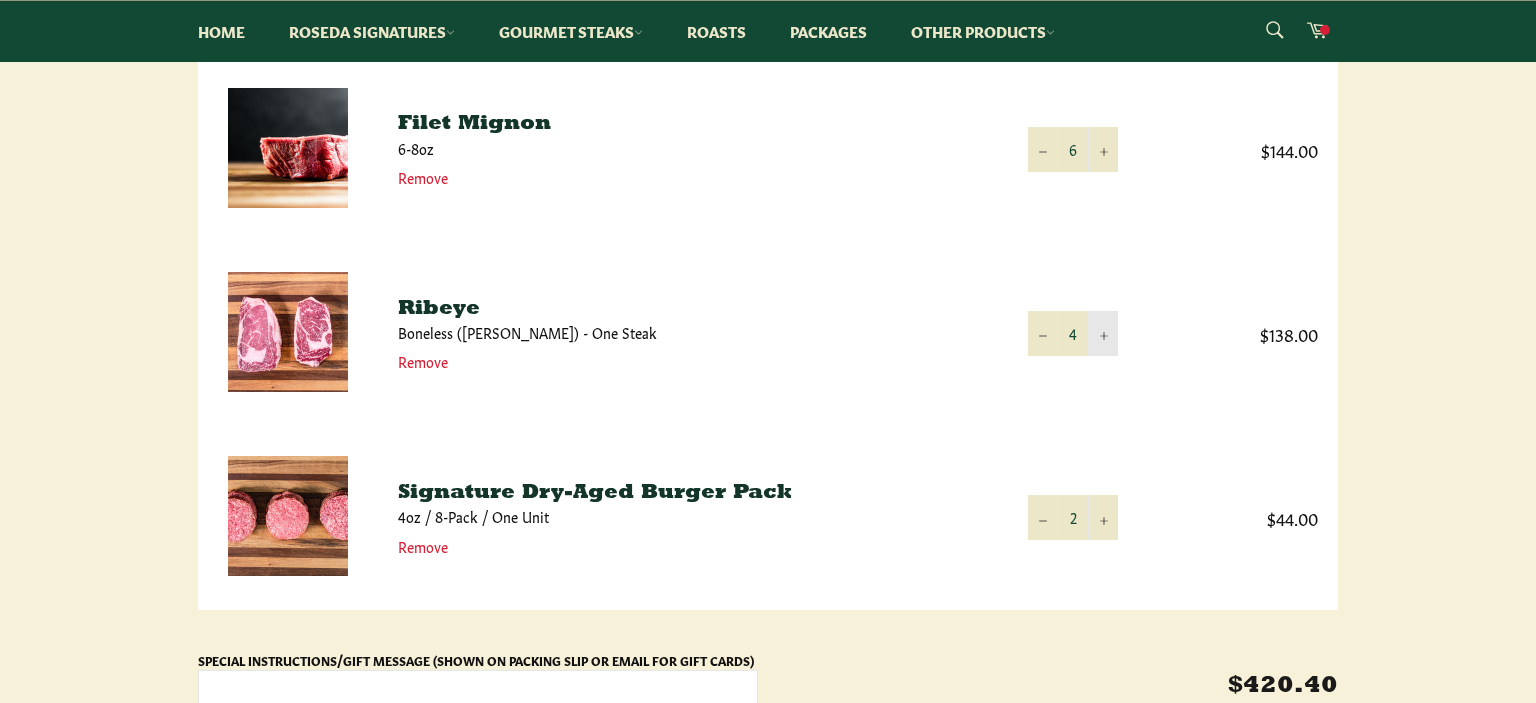click 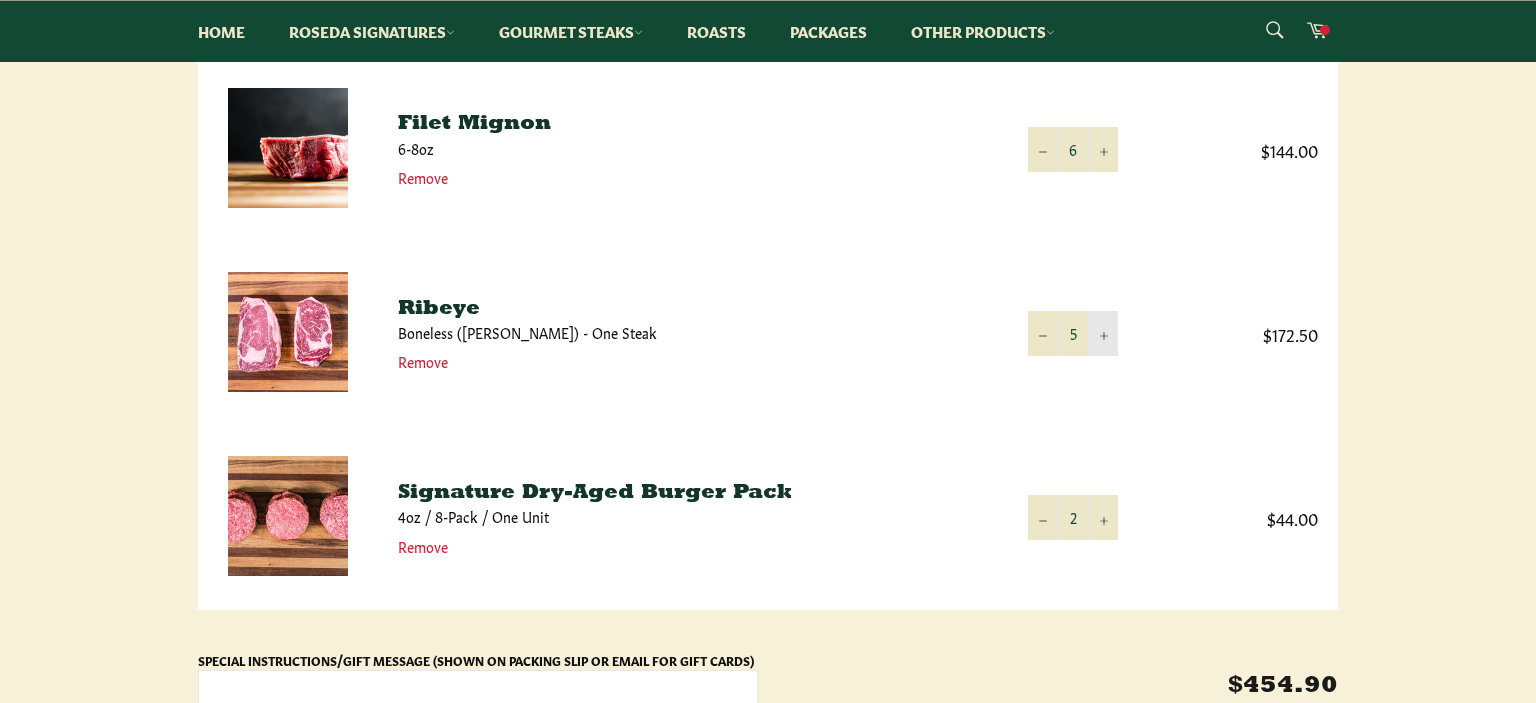 click 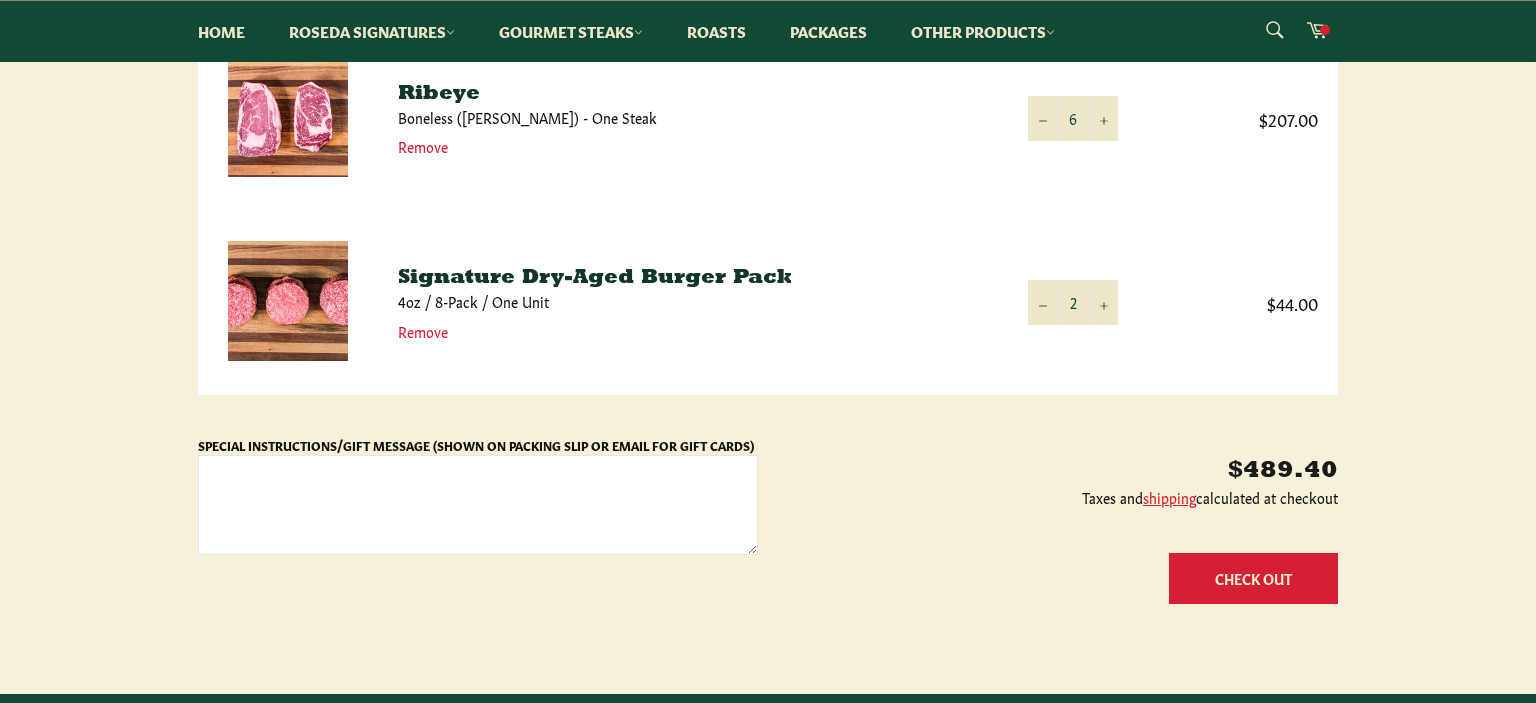 scroll, scrollTop: 844, scrollLeft: 0, axis: vertical 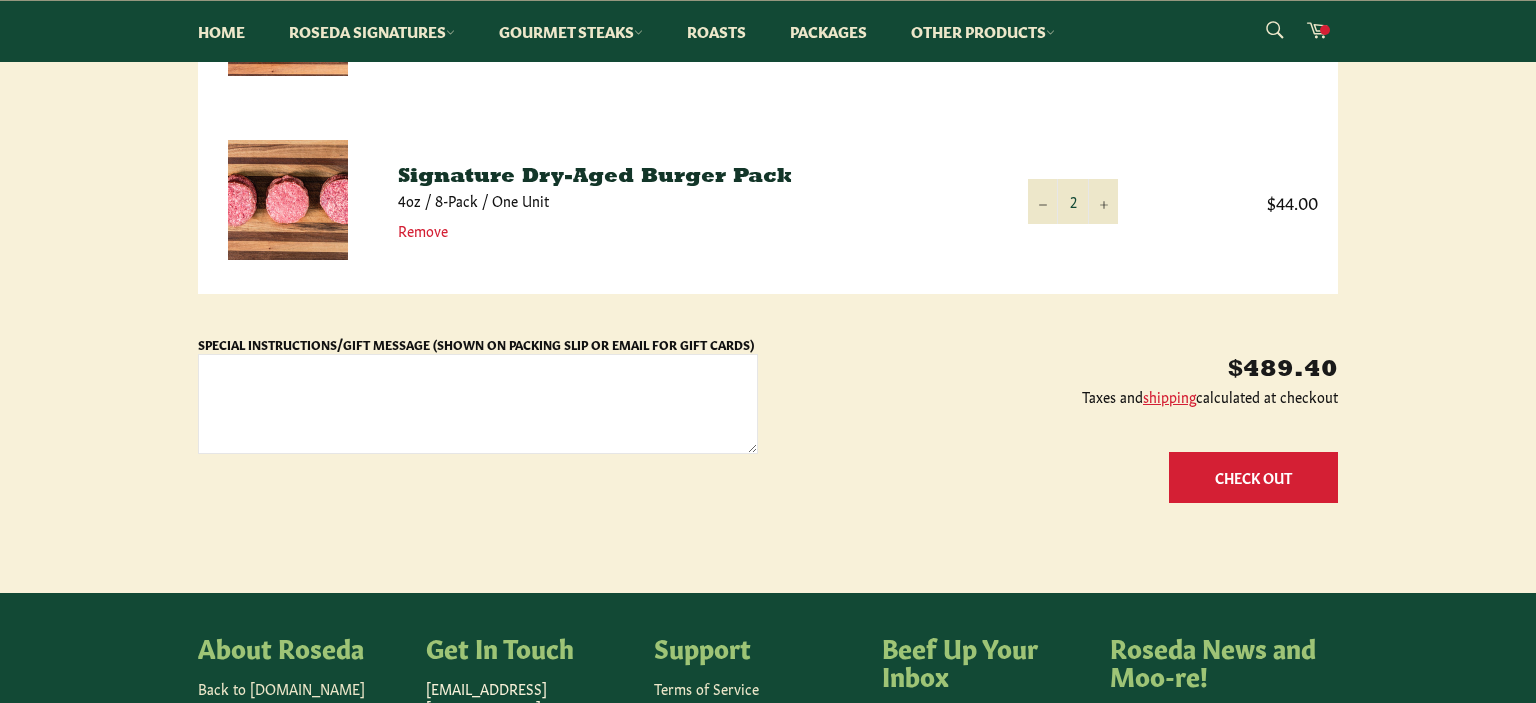 click on "Check Out" at bounding box center [1253, 477] 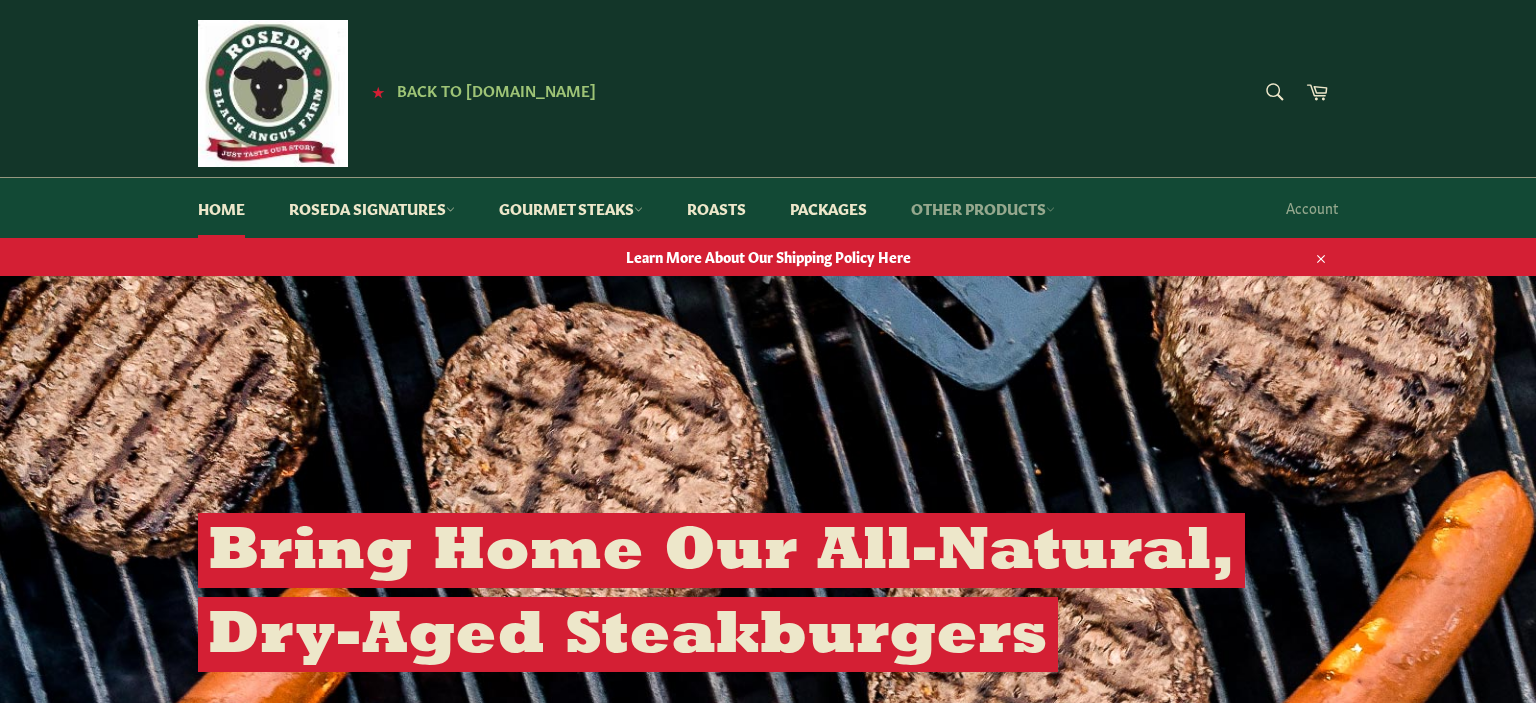 scroll, scrollTop: 0, scrollLeft: 0, axis: both 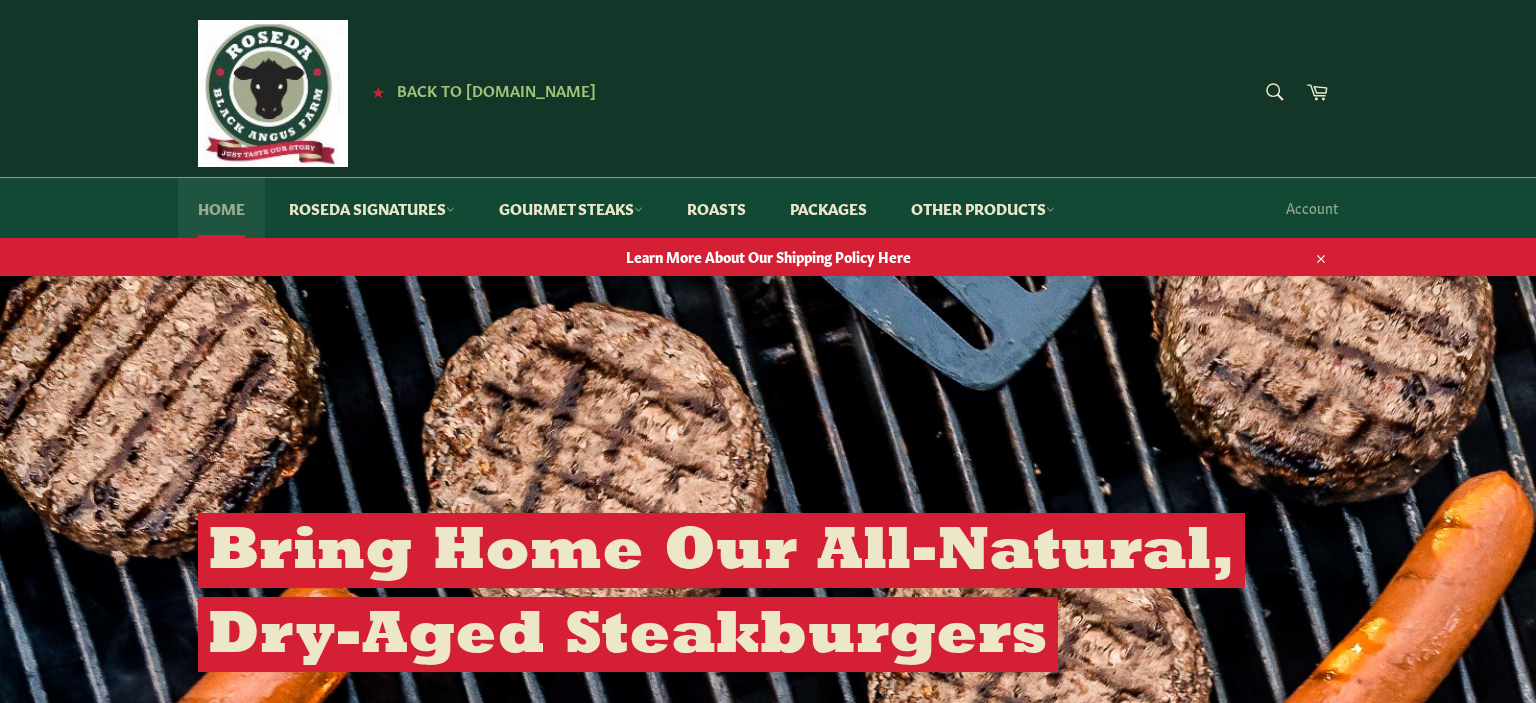 click on "Home" at bounding box center (221, 208) 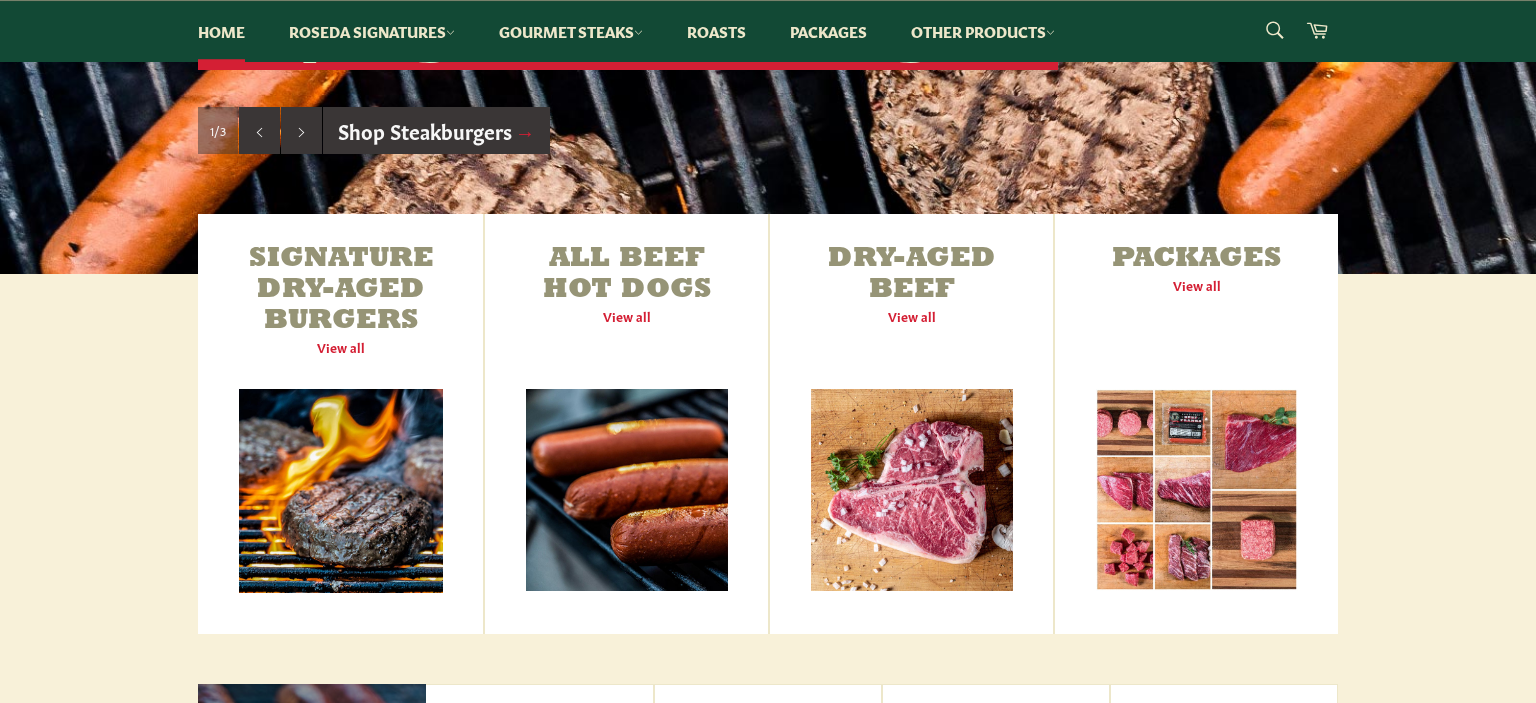 scroll, scrollTop: 428, scrollLeft: 0, axis: vertical 